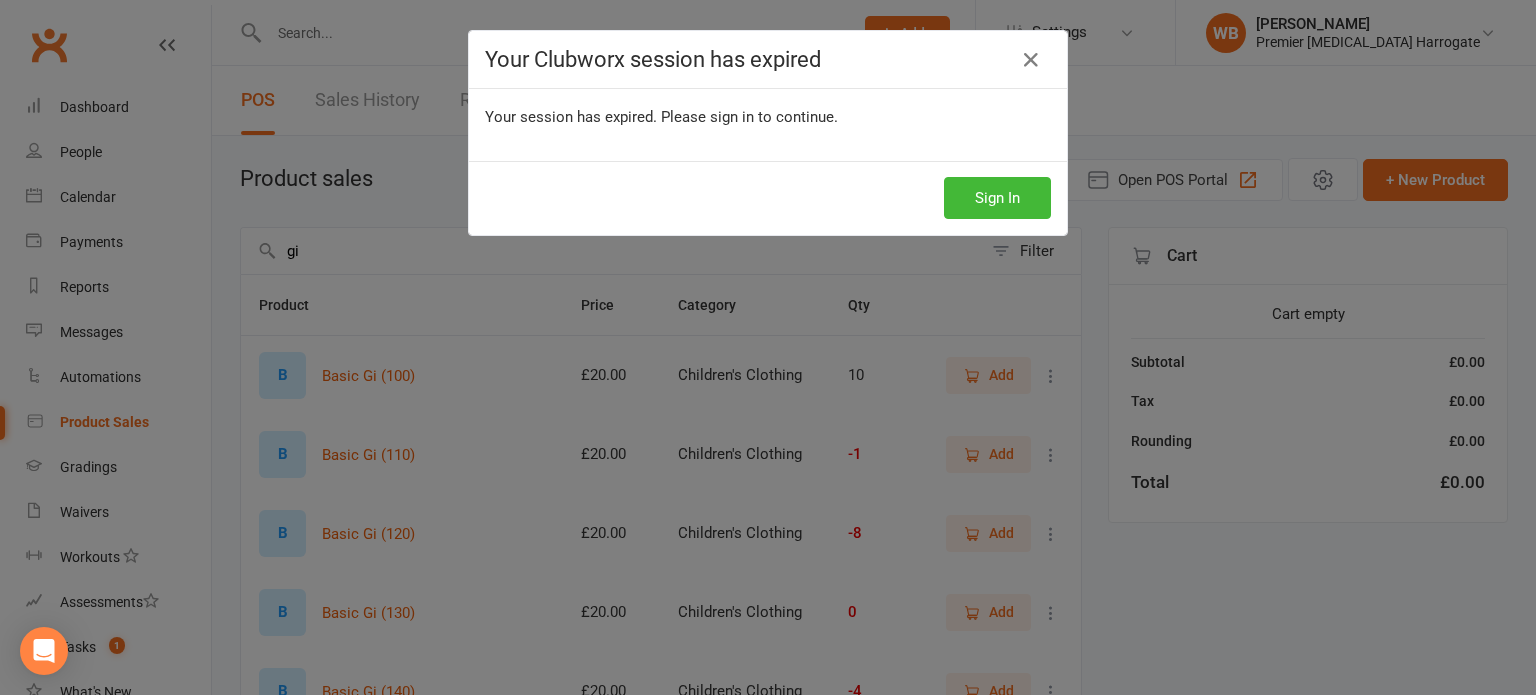 scroll, scrollTop: 456, scrollLeft: 0, axis: vertical 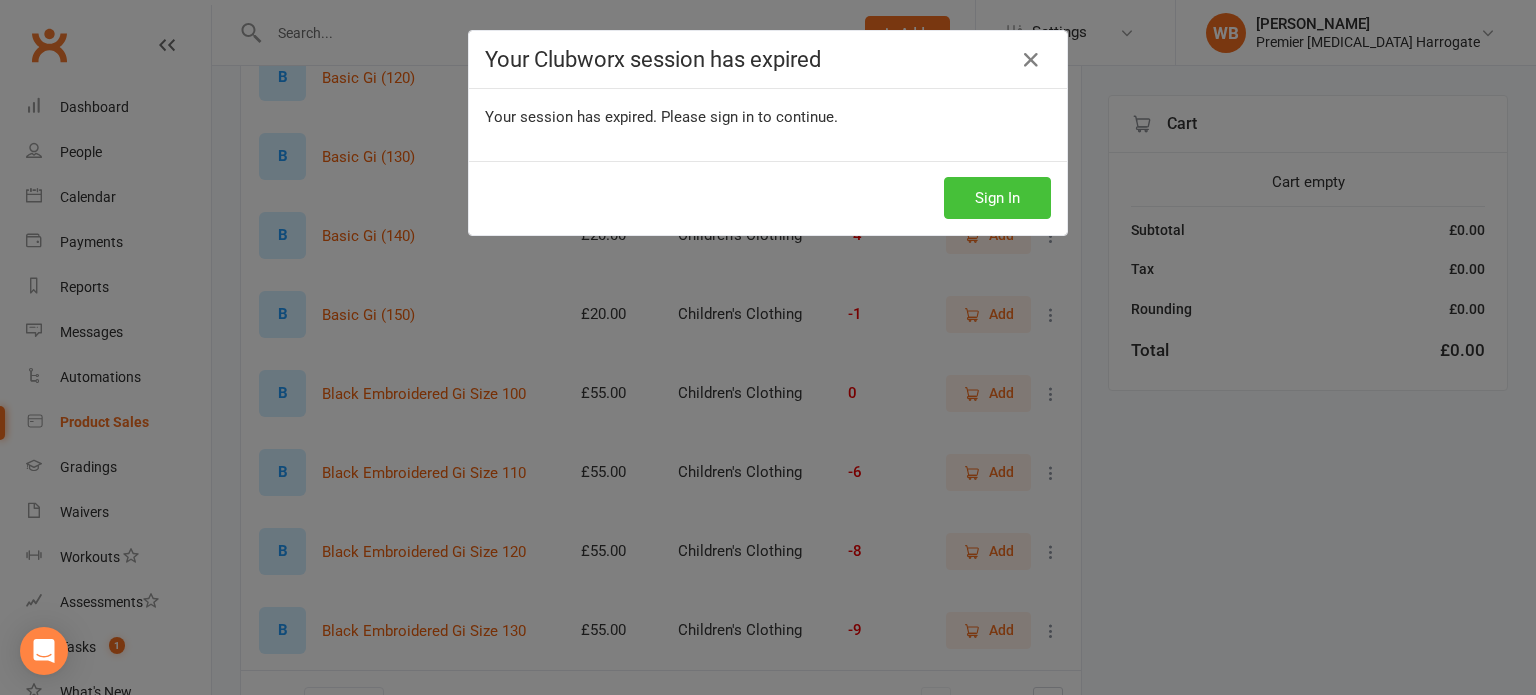 click on "Sign In" at bounding box center [997, 198] 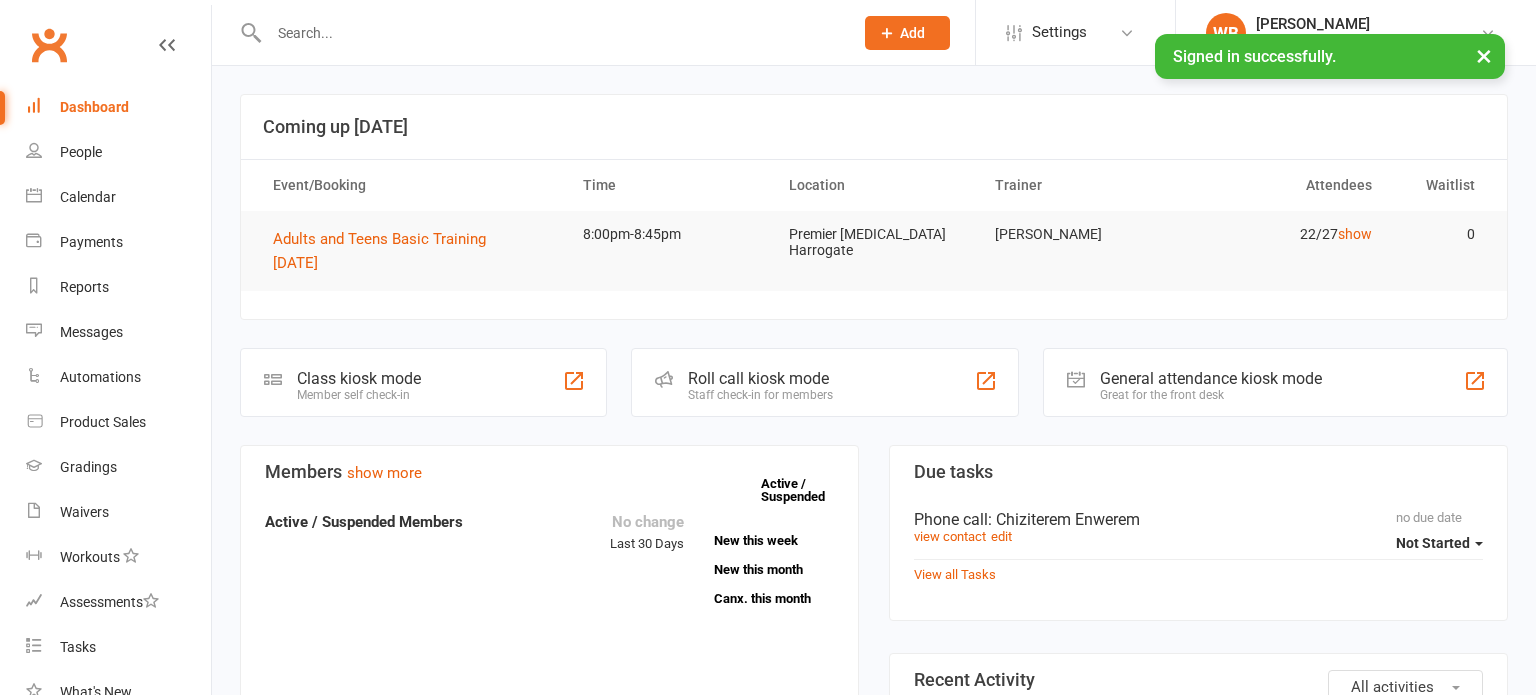 scroll, scrollTop: 0, scrollLeft: 0, axis: both 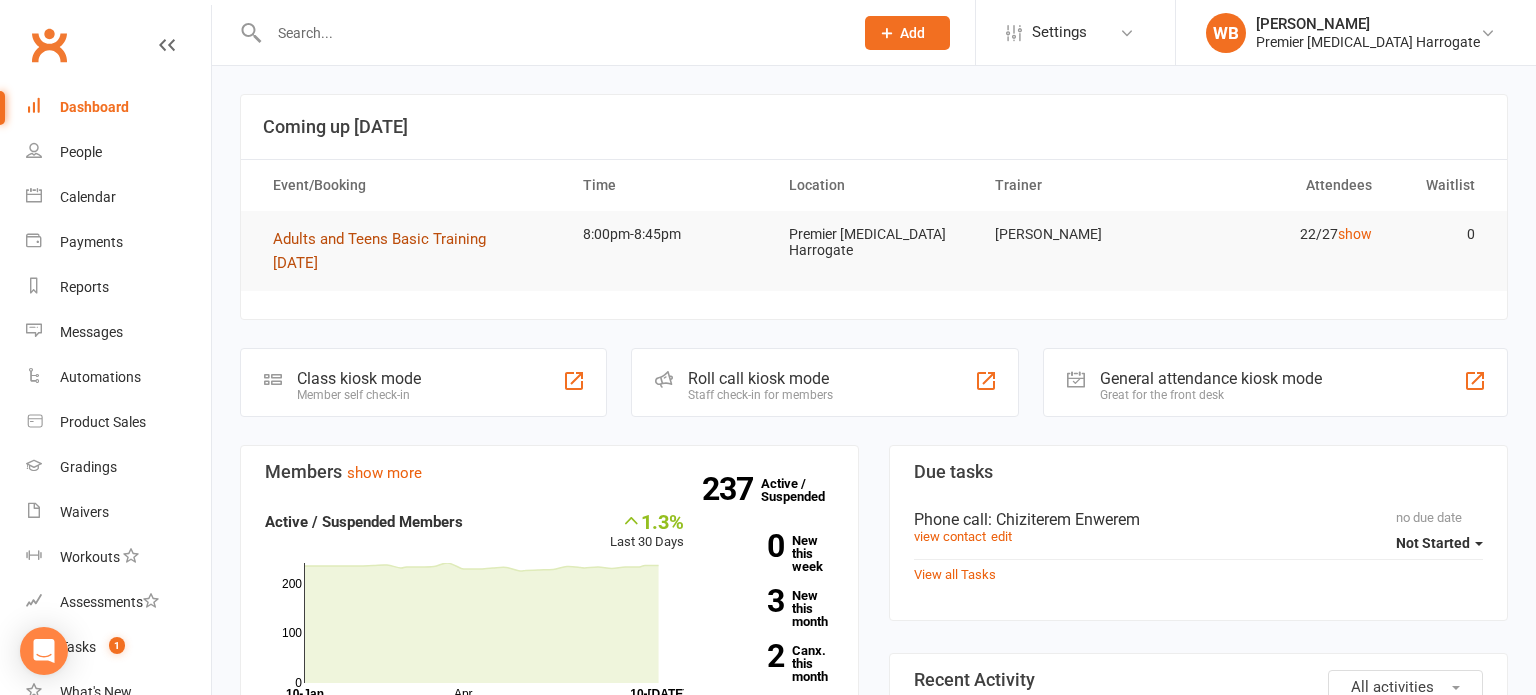 click on "Adults and Teens Basic Training Thursday" at bounding box center (379, 251) 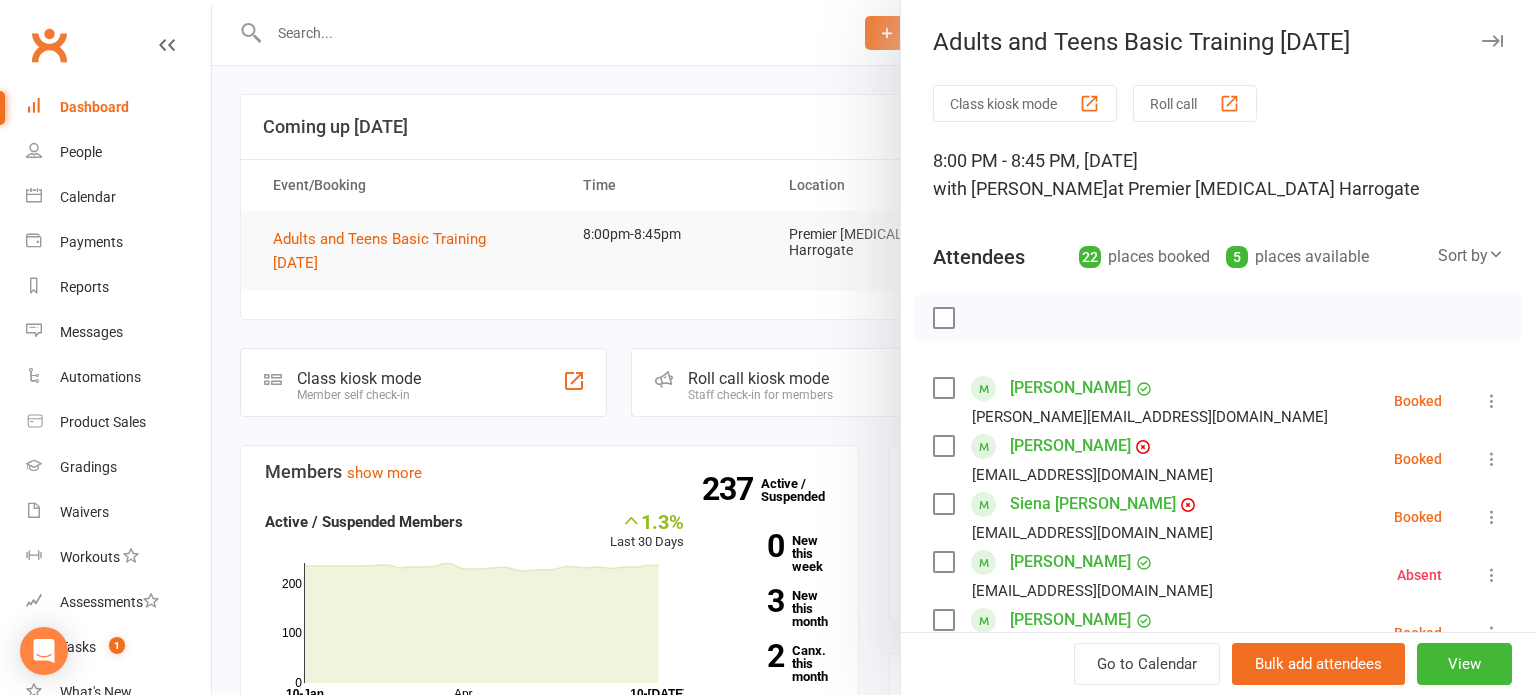 click on "Roll call" at bounding box center [1195, 103] 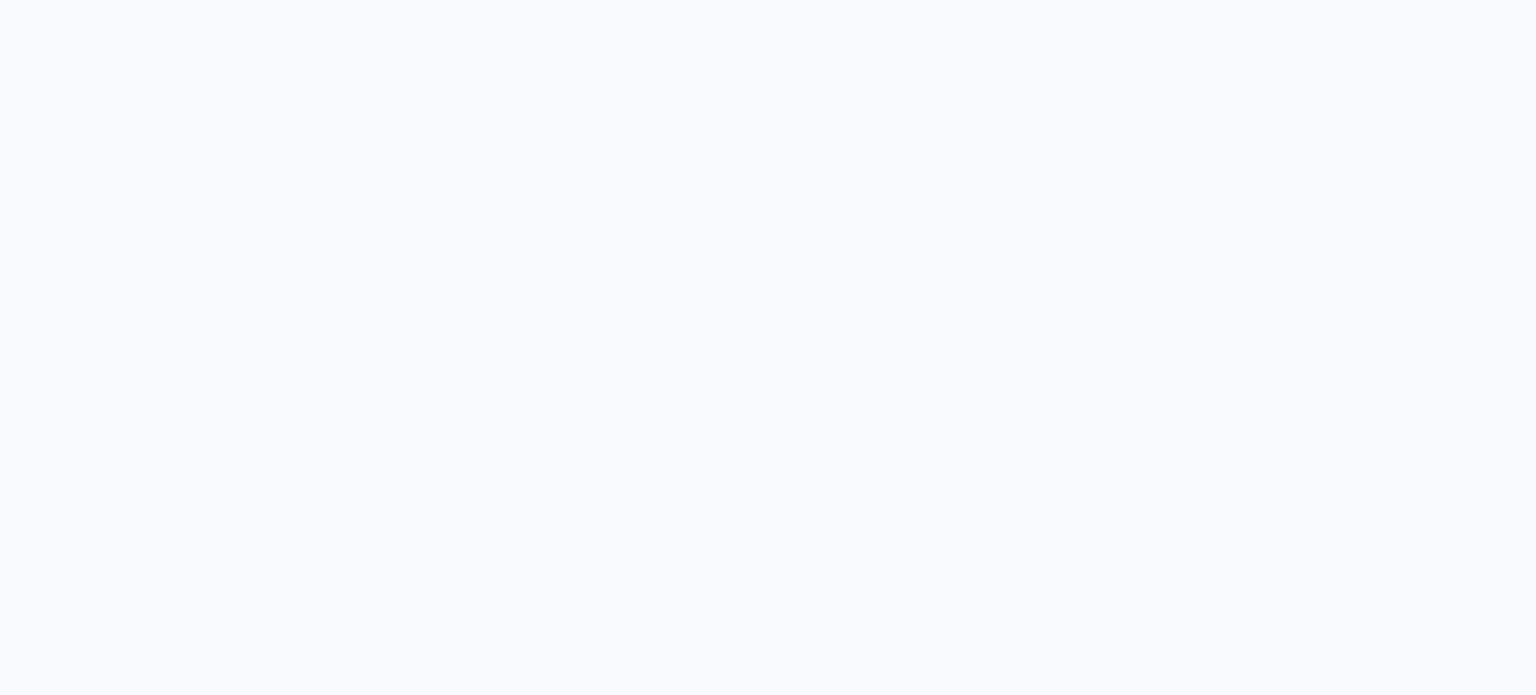 scroll, scrollTop: 0, scrollLeft: 0, axis: both 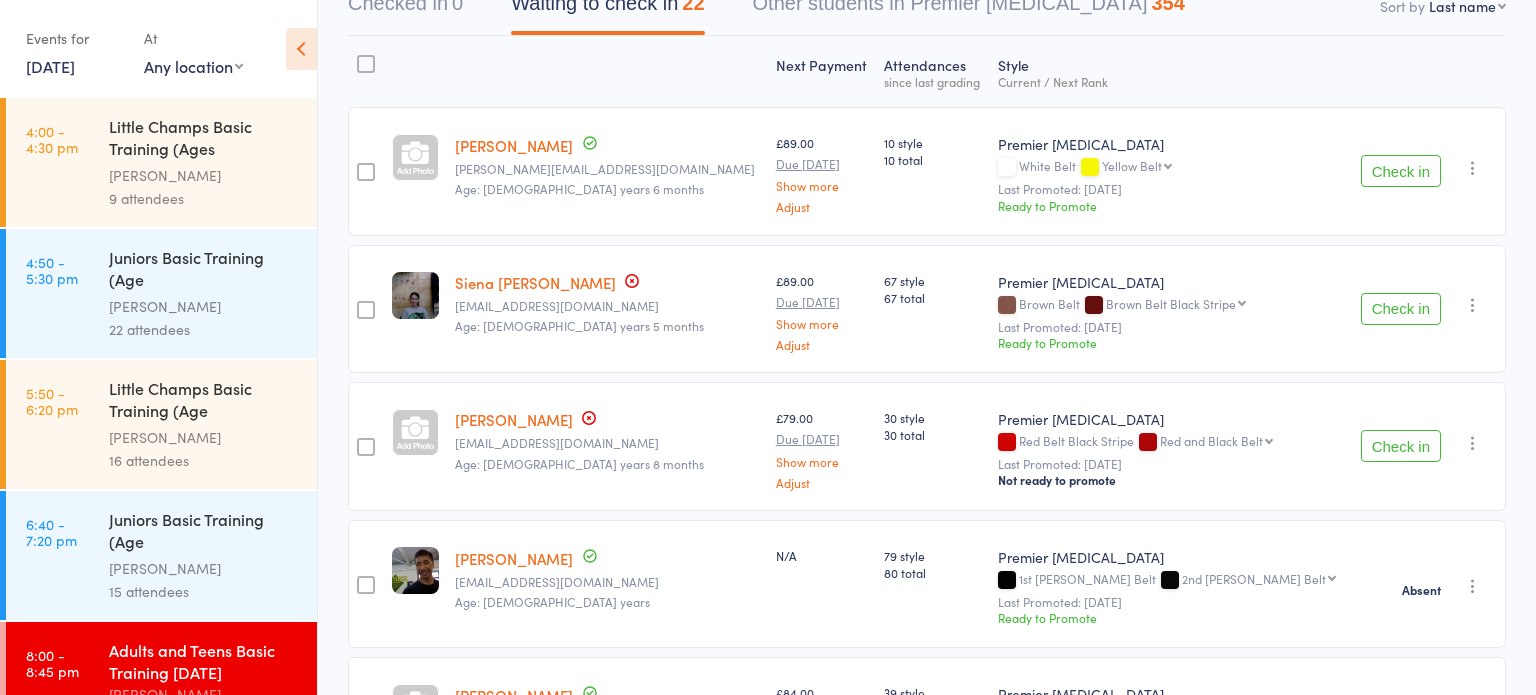 click on "Check in" at bounding box center [1401, 309] 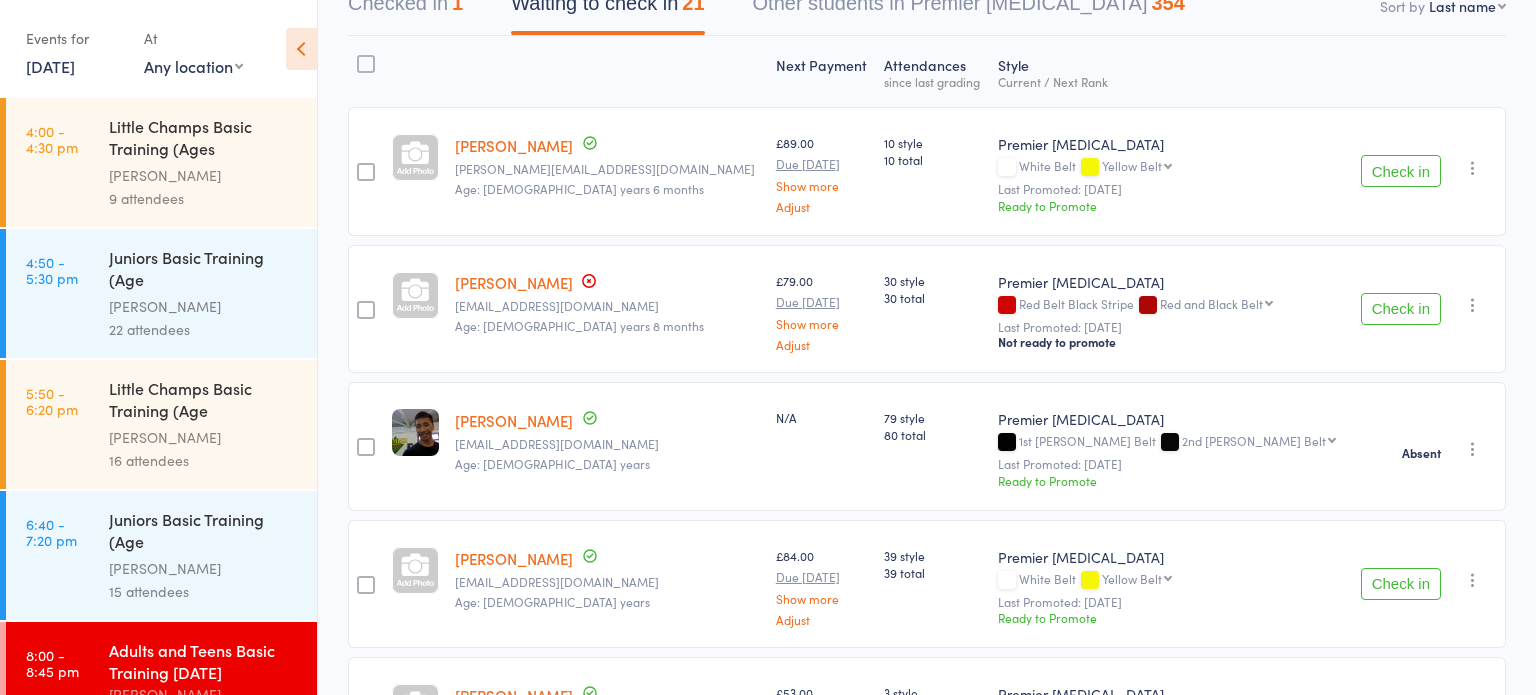 click on "Check in" at bounding box center (1401, 309) 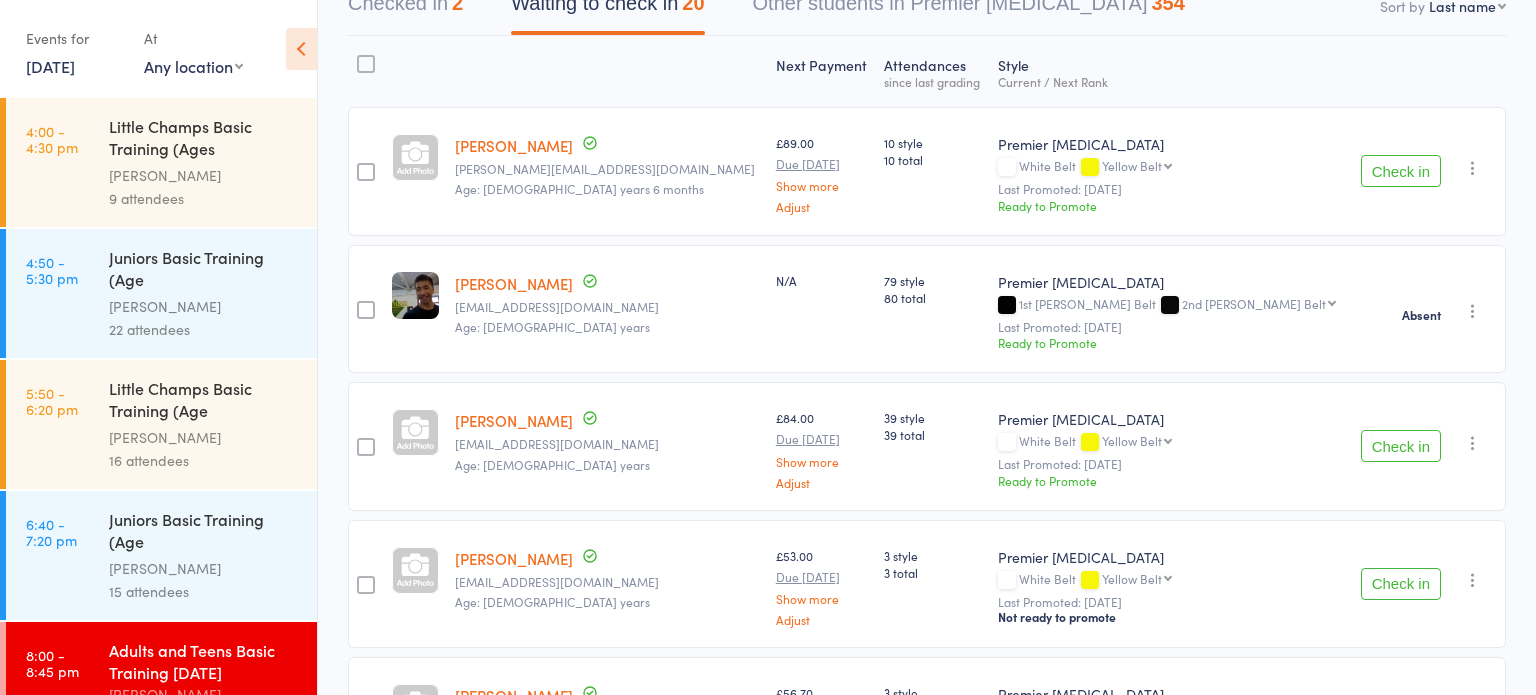 click on "Check in" at bounding box center [1401, 446] 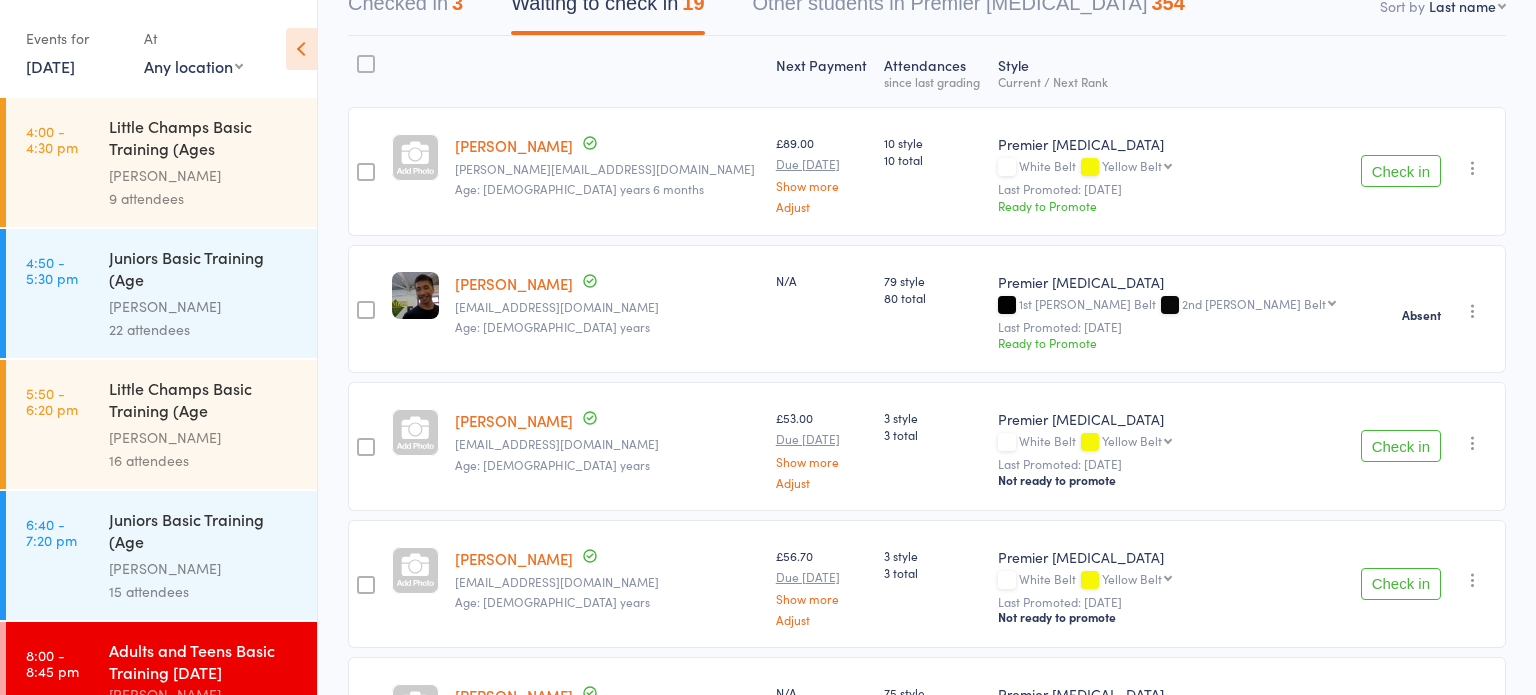 click on "Check in" at bounding box center (1401, 446) 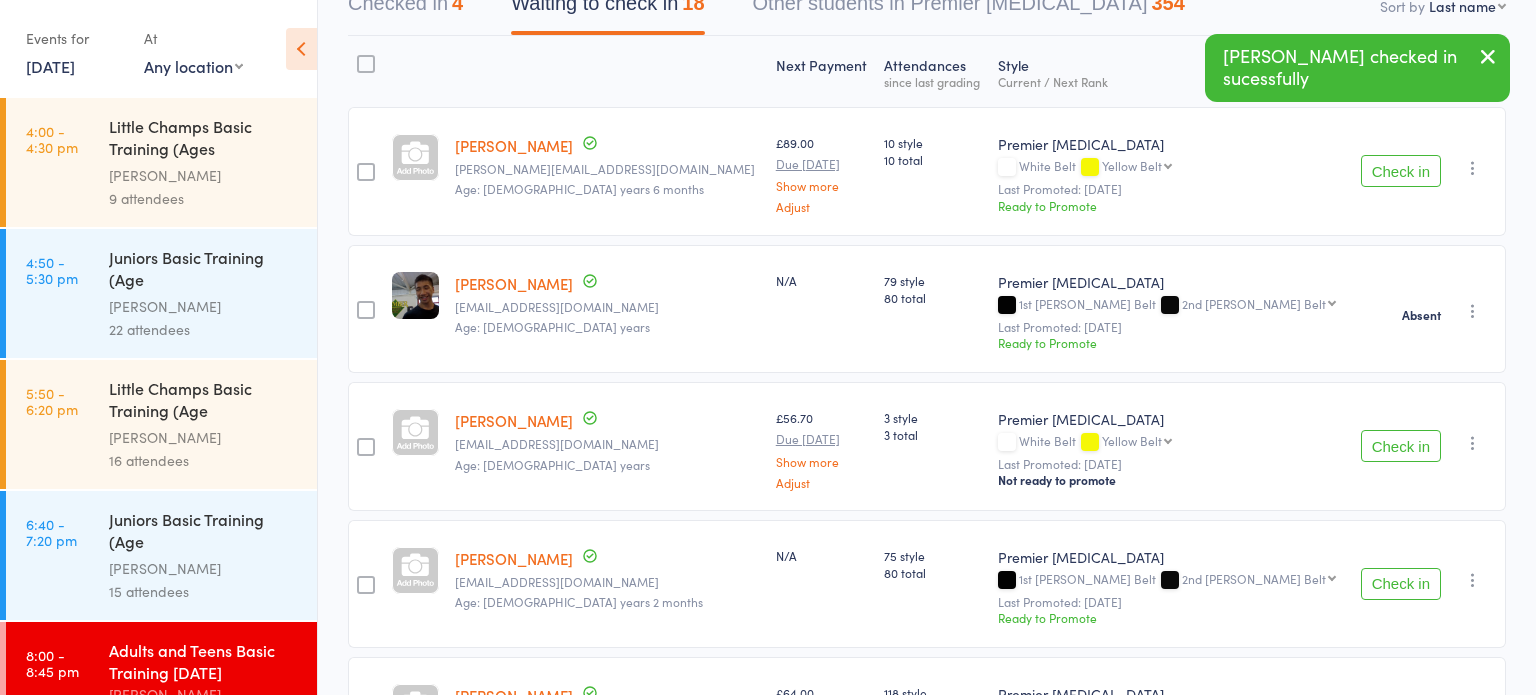 click on "Check in" at bounding box center [1401, 446] 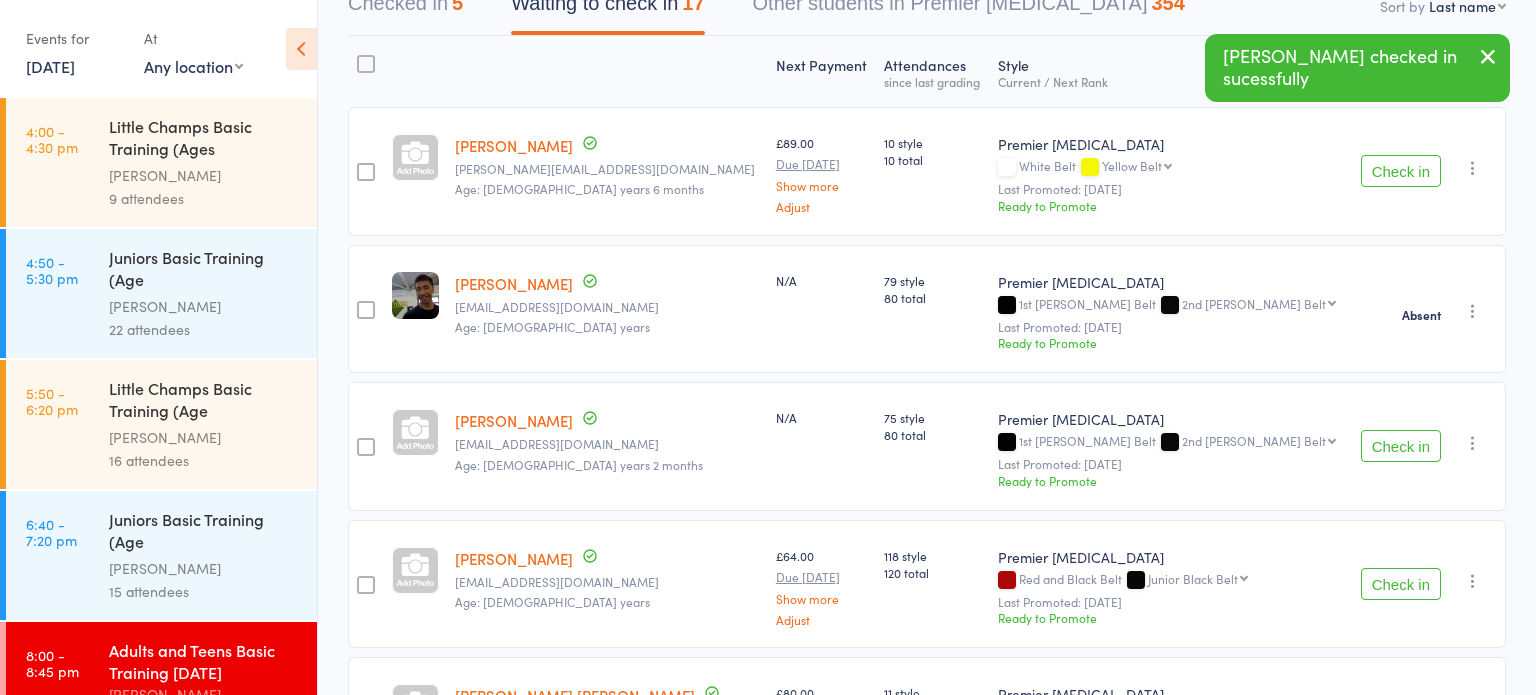 click at bounding box center (1473, 443) 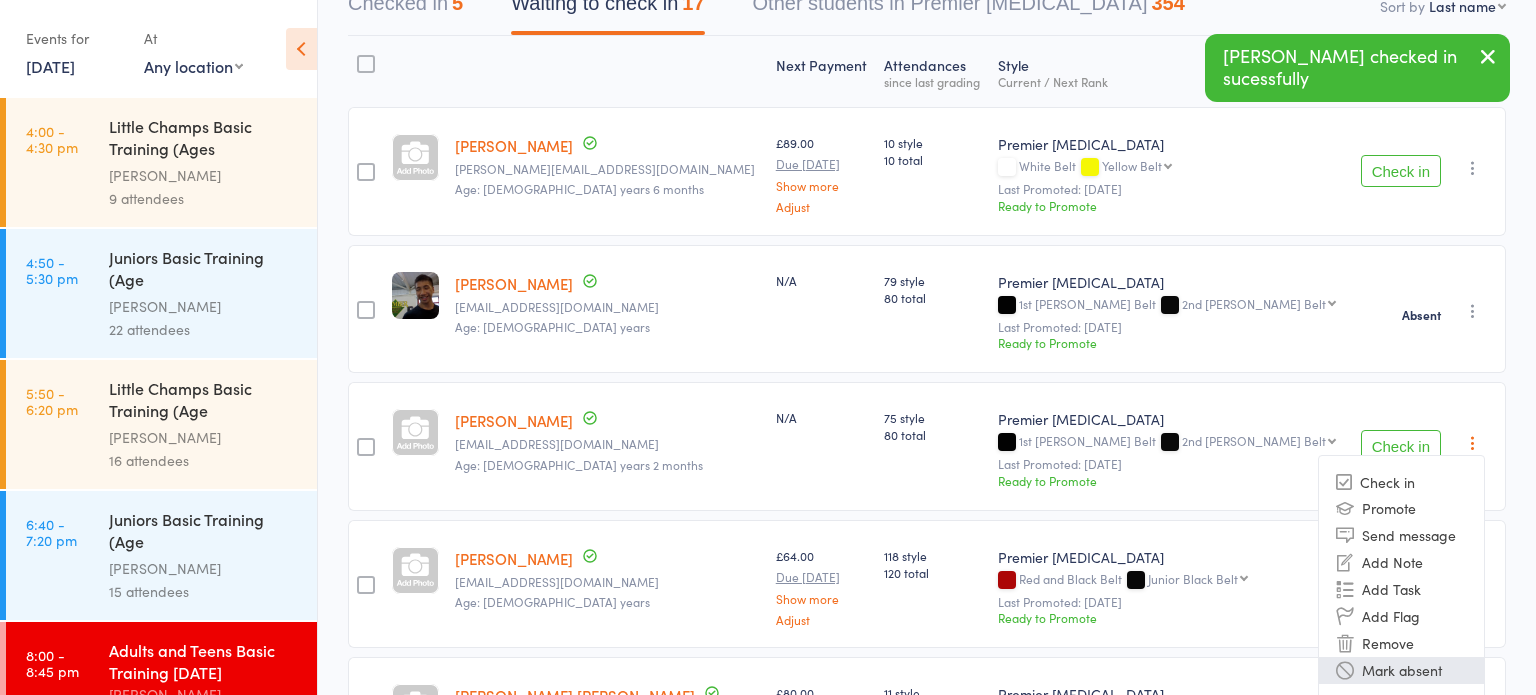 click on "Mark absent" at bounding box center [1401, 670] 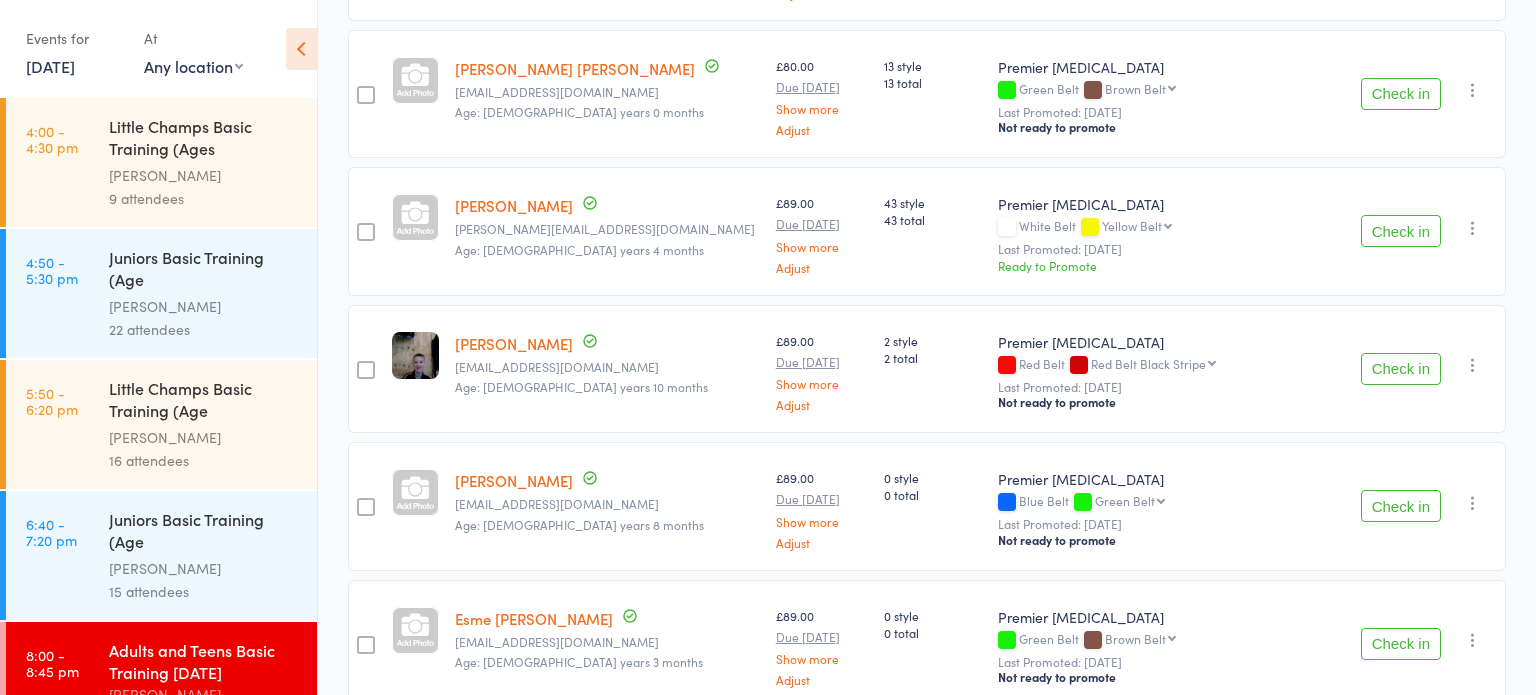 scroll, scrollTop: 998, scrollLeft: 0, axis: vertical 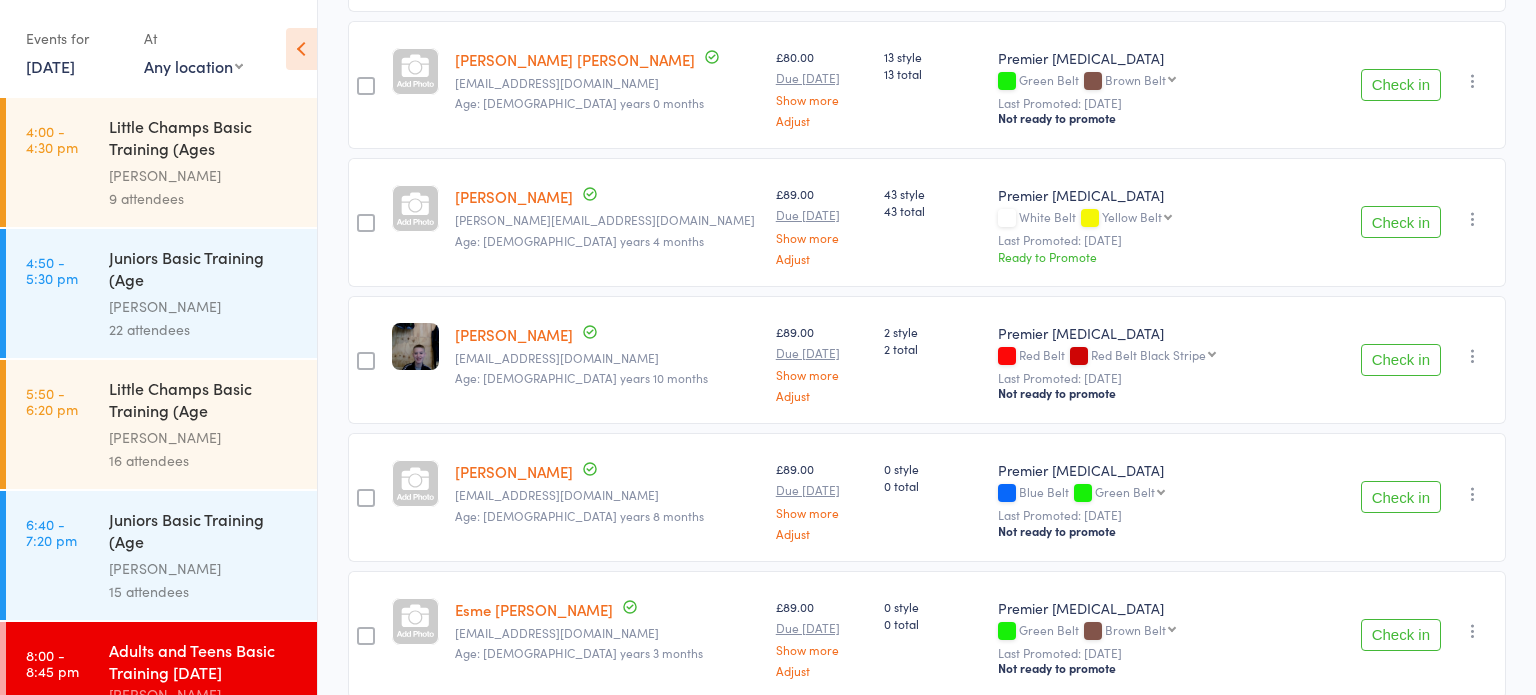 click on "Check in" at bounding box center [1401, 360] 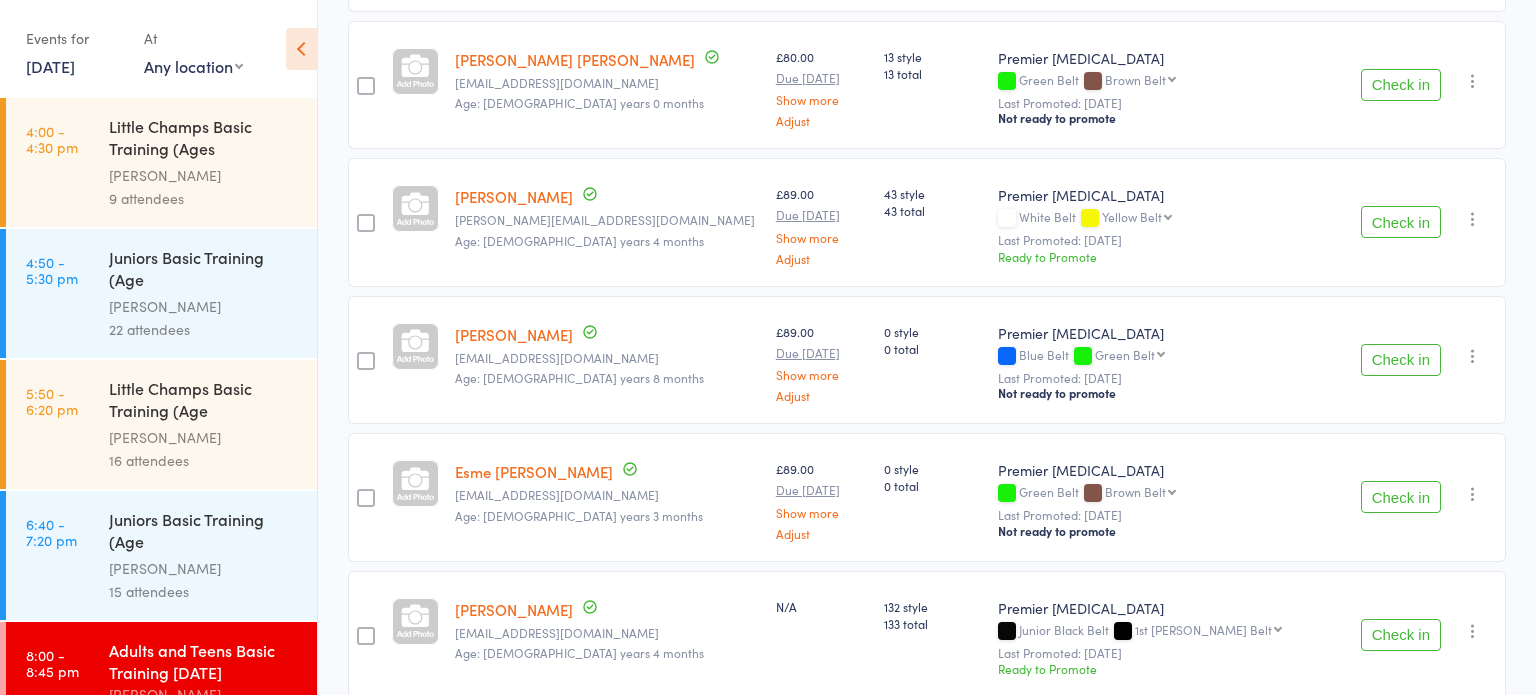 click on "Check in" at bounding box center (1401, 360) 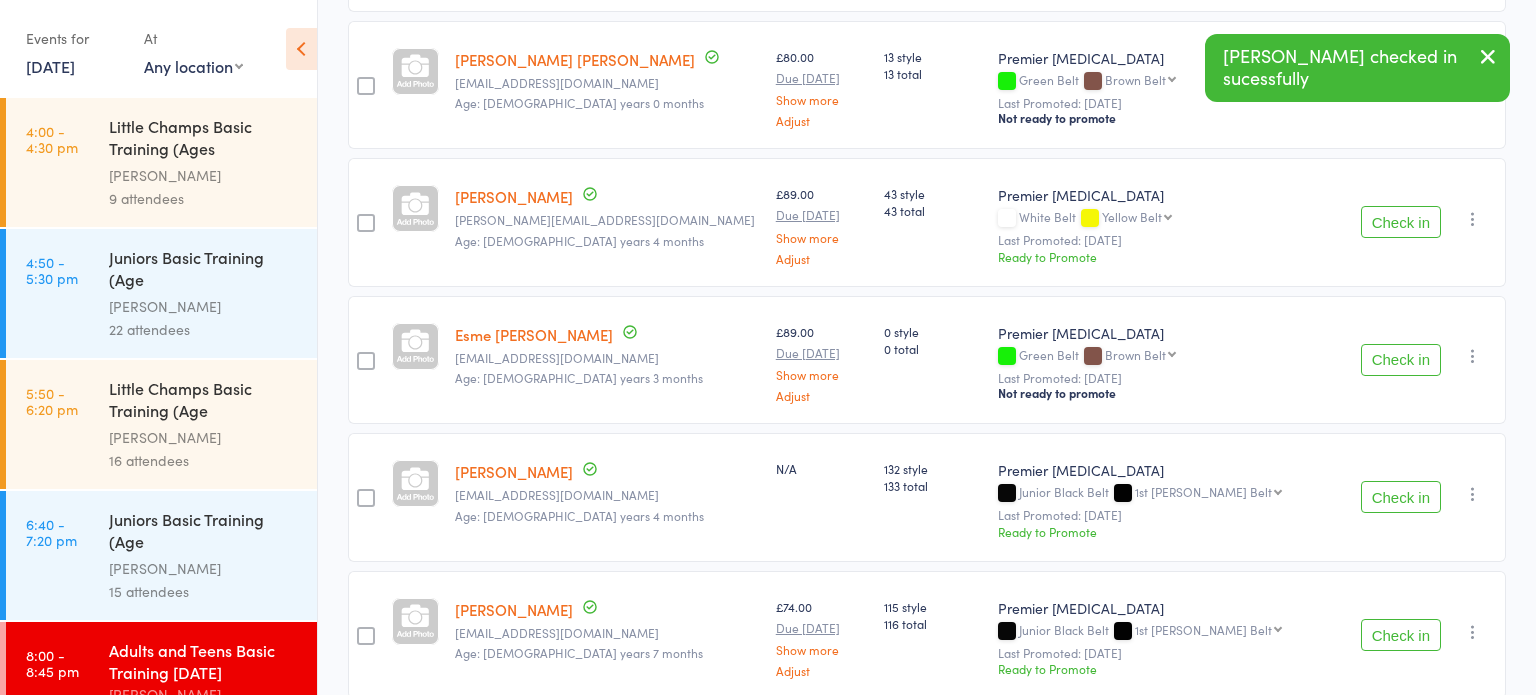 click on "Check in" at bounding box center [1401, 497] 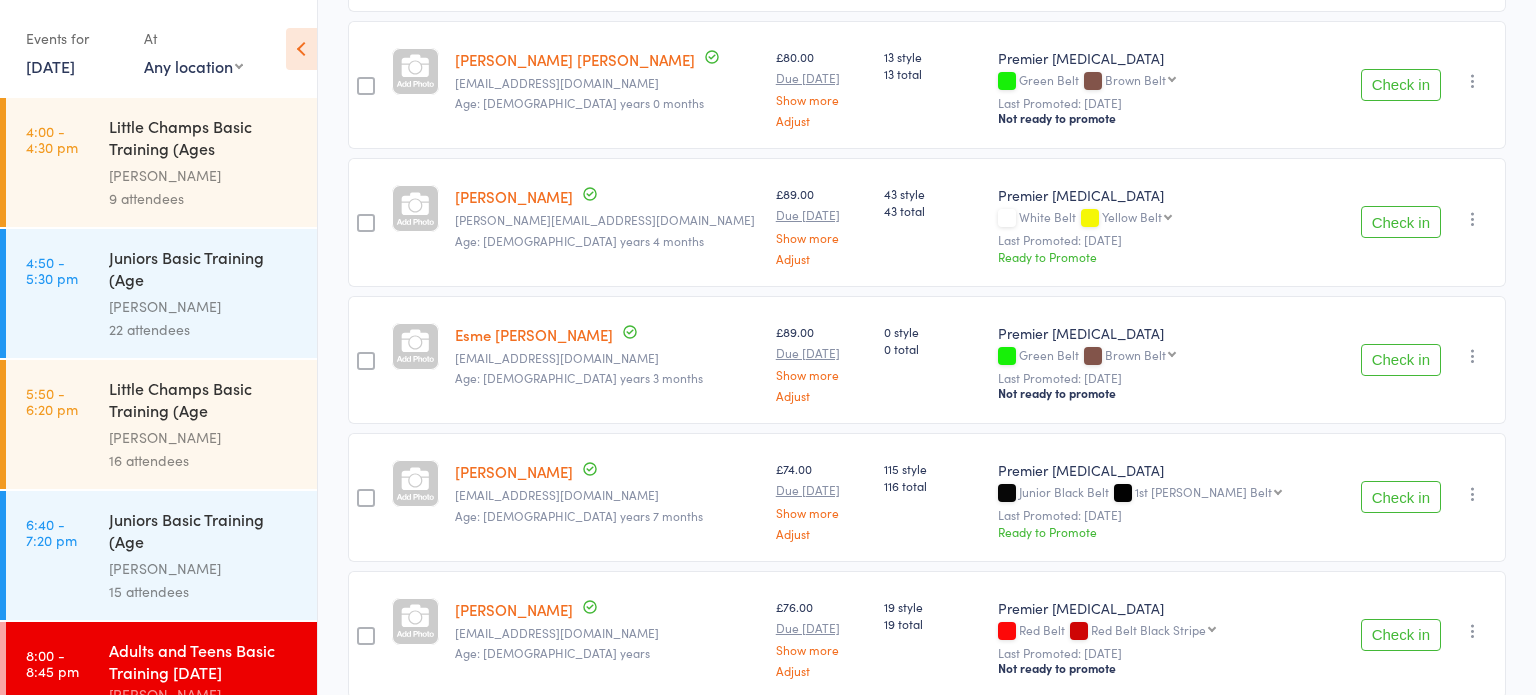 click on "Check in" at bounding box center (1401, 360) 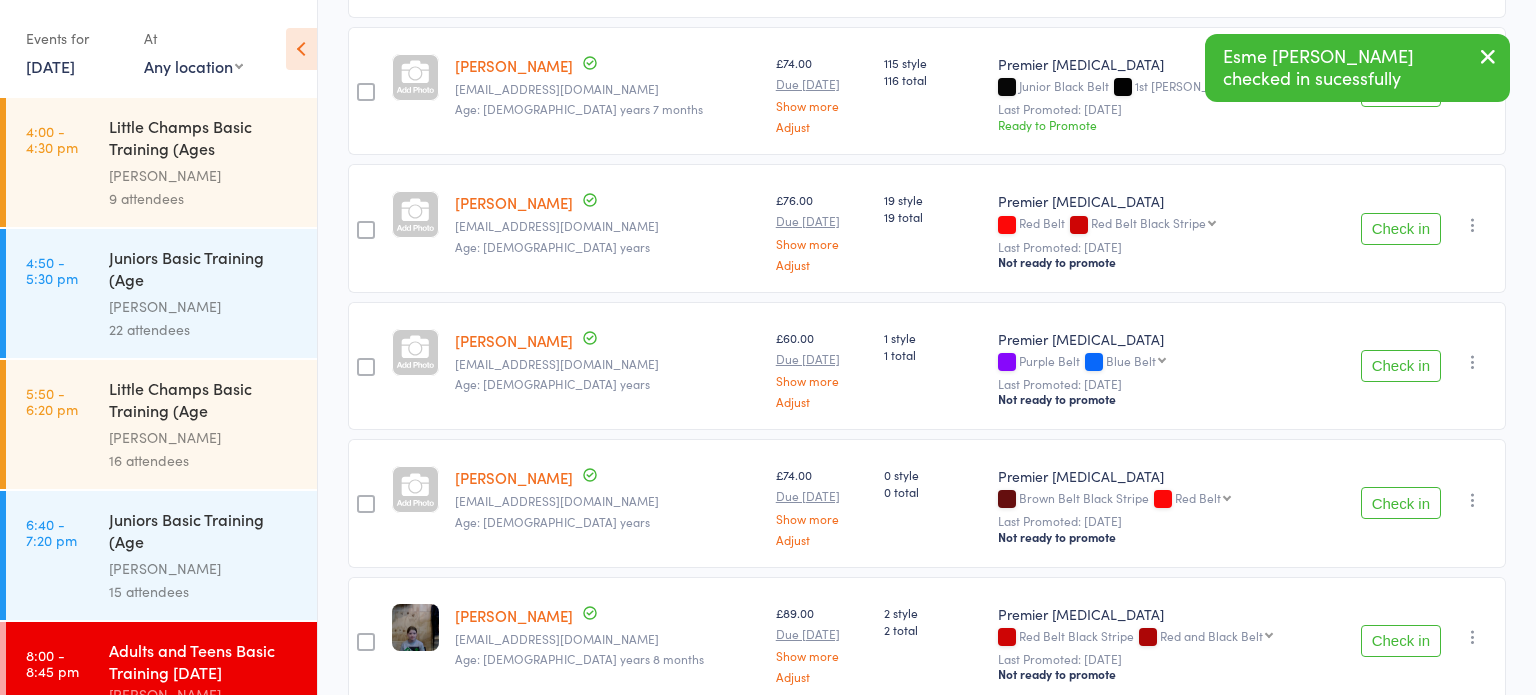 scroll, scrollTop: 1268, scrollLeft: 0, axis: vertical 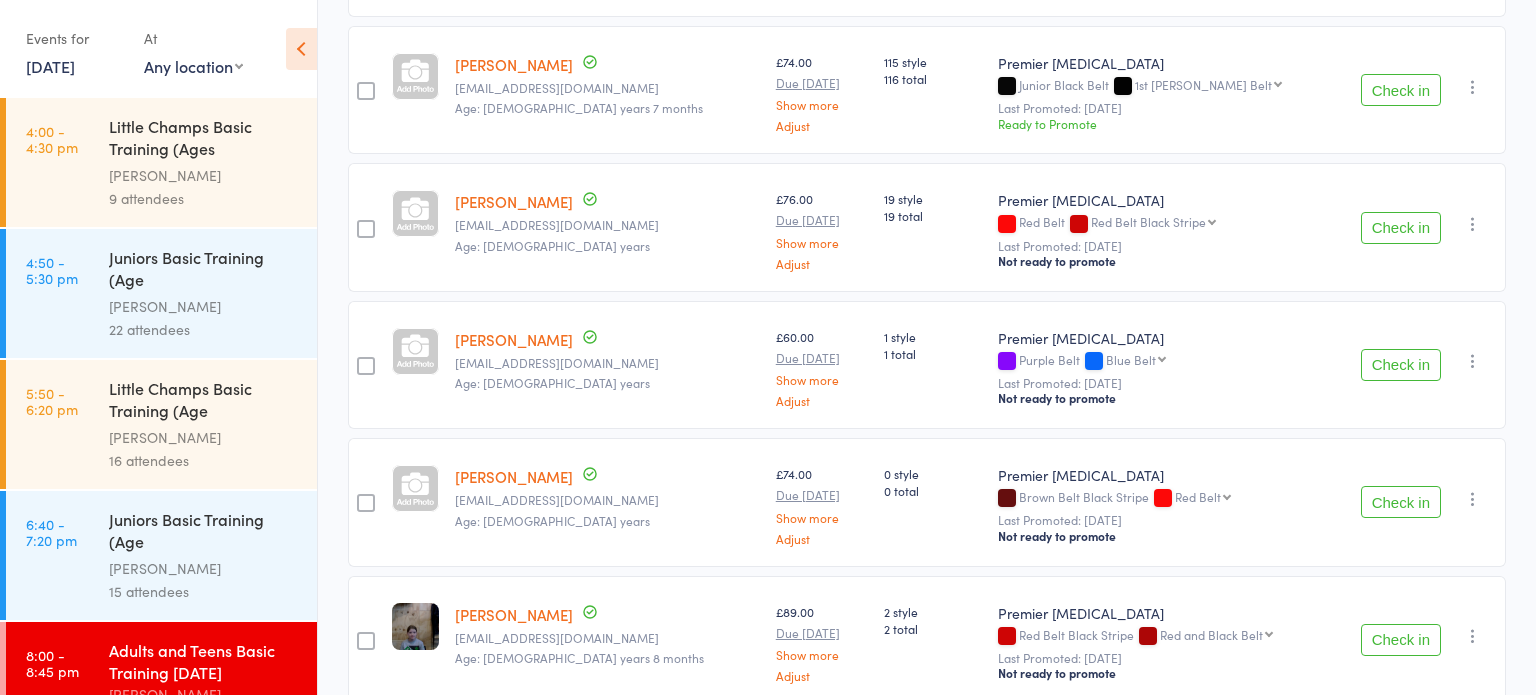 click on "Check in" at bounding box center (1401, 365) 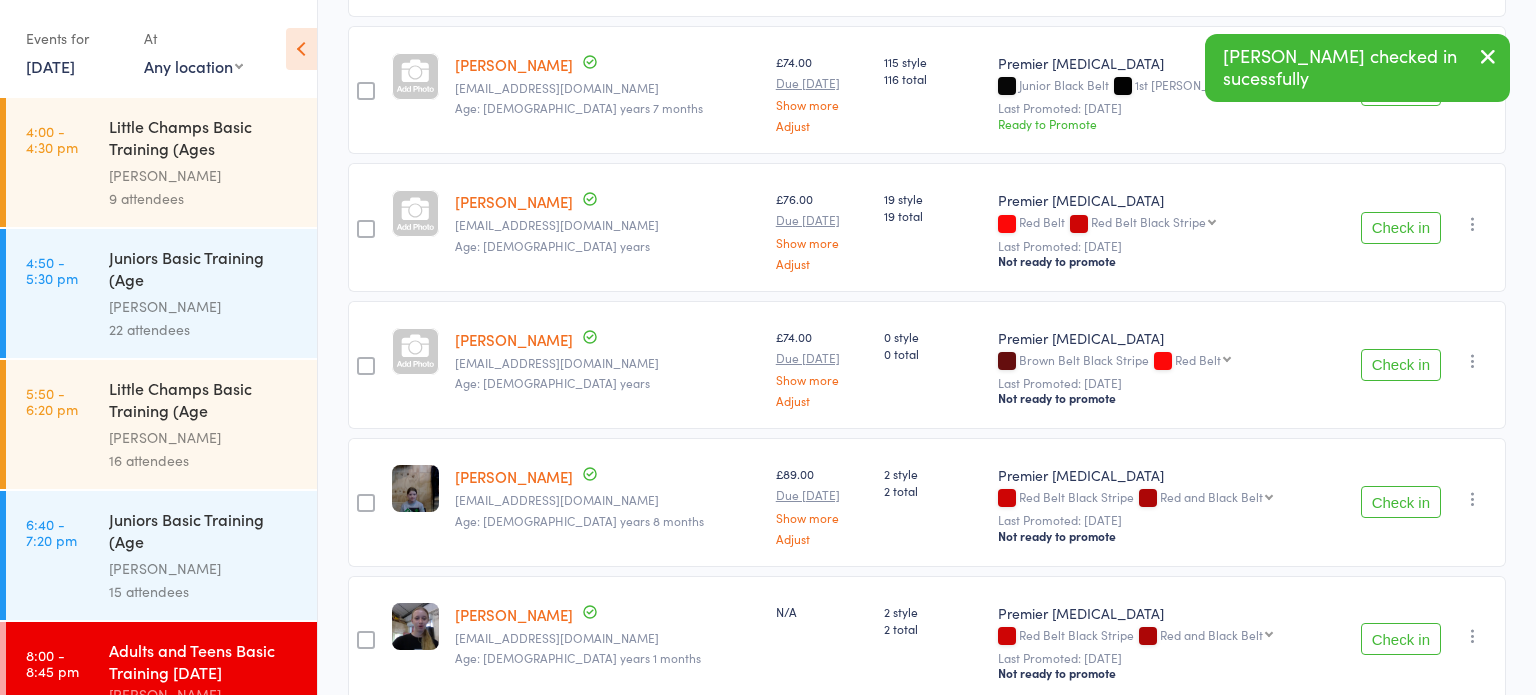 click on "Check in" at bounding box center (1401, 502) 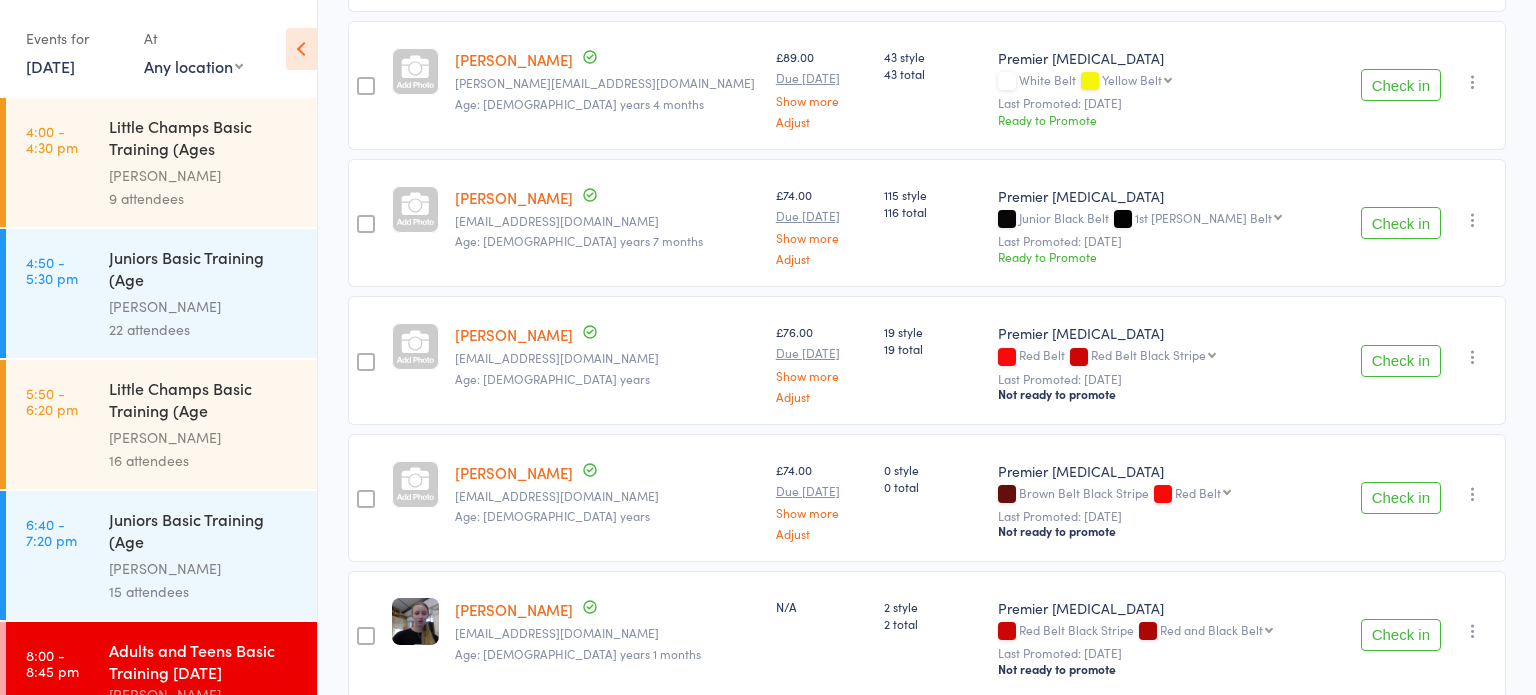scroll, scrollTop: 1133, scrollLeft: 0, axis: vertical 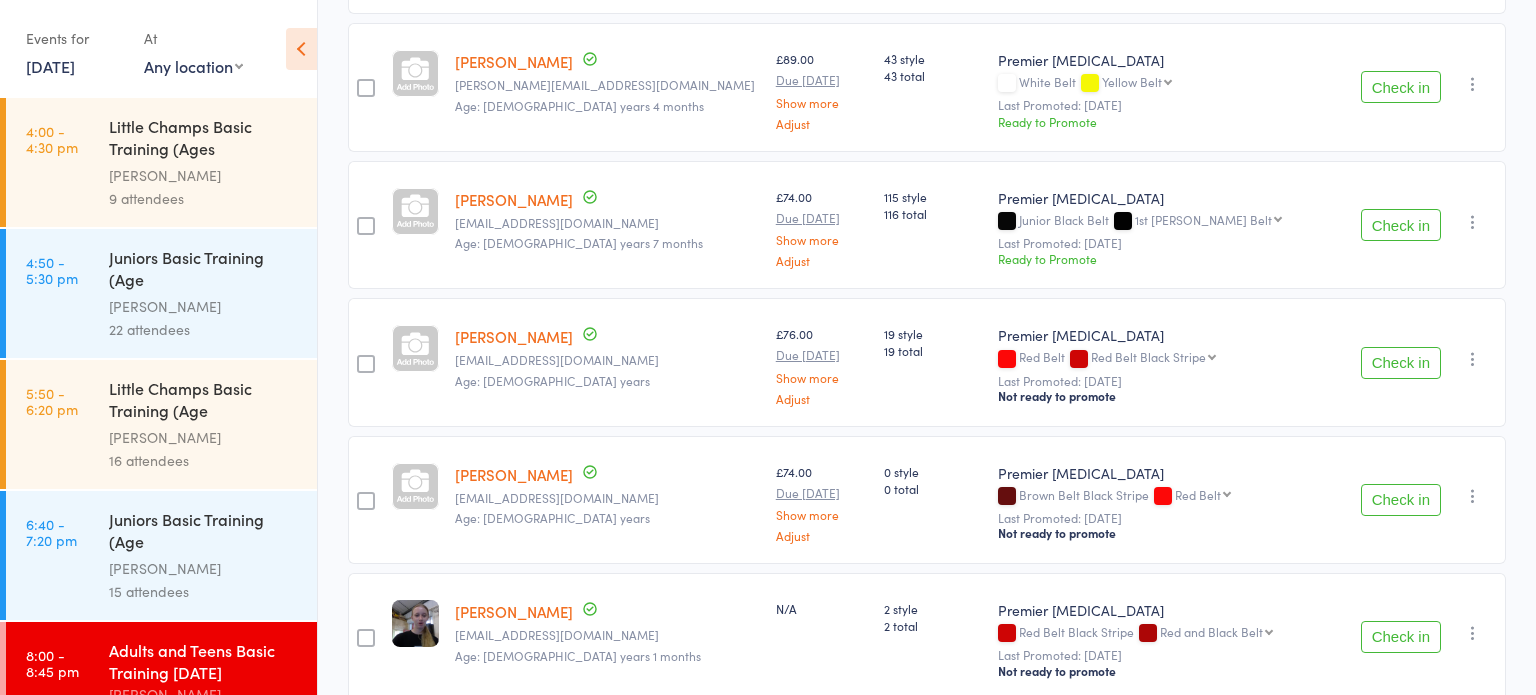 click on "Check in" at bounding box center [1401, 637] 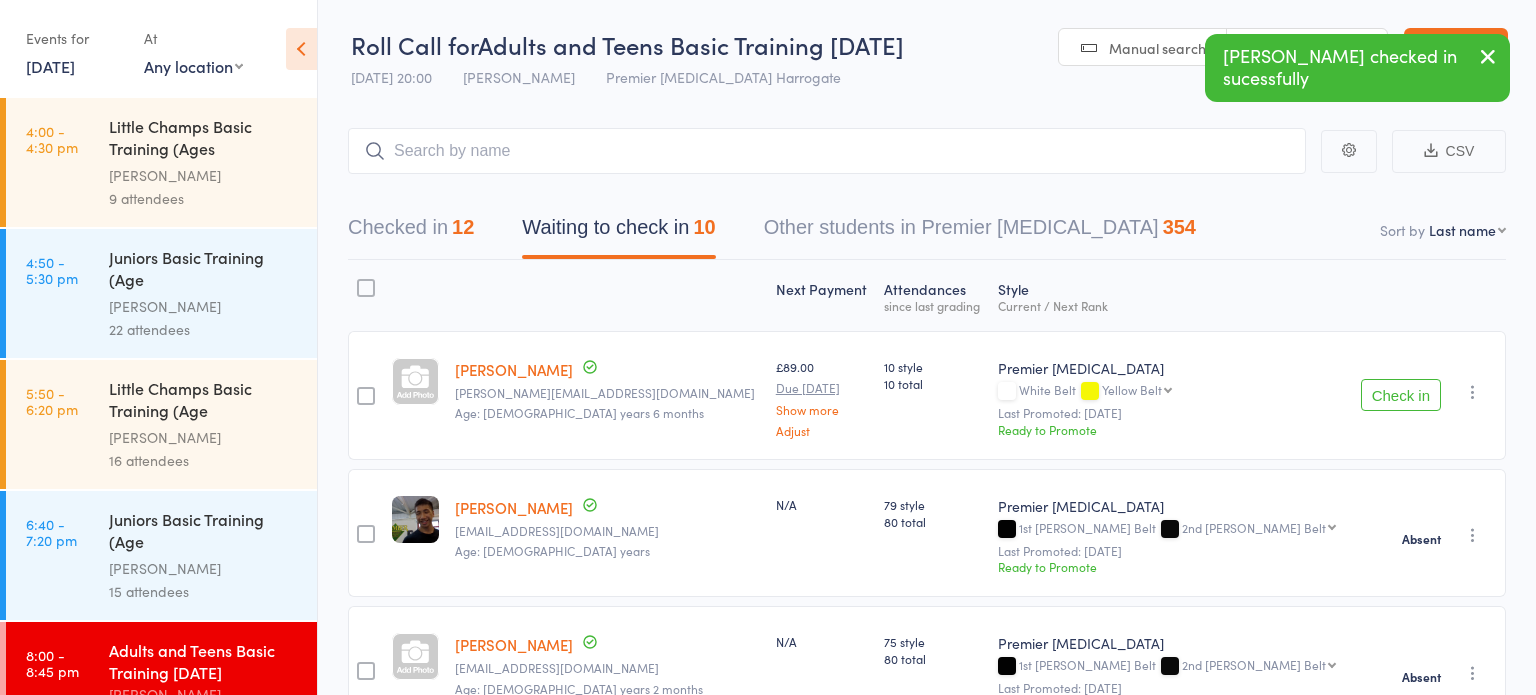 scroll, scrollTop: 0, scrollLeft: 0, axis: both 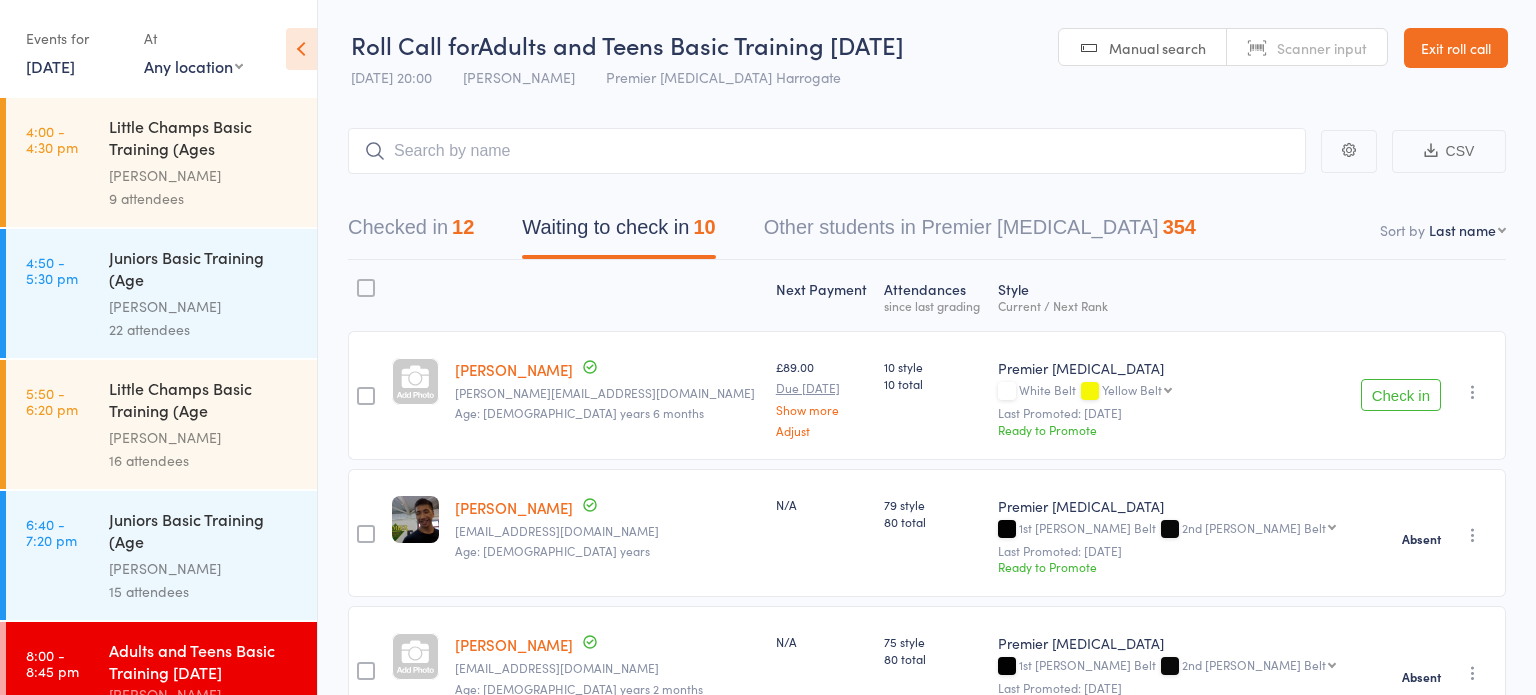 click on "Checked in  12" at bounding box center [411, 232] 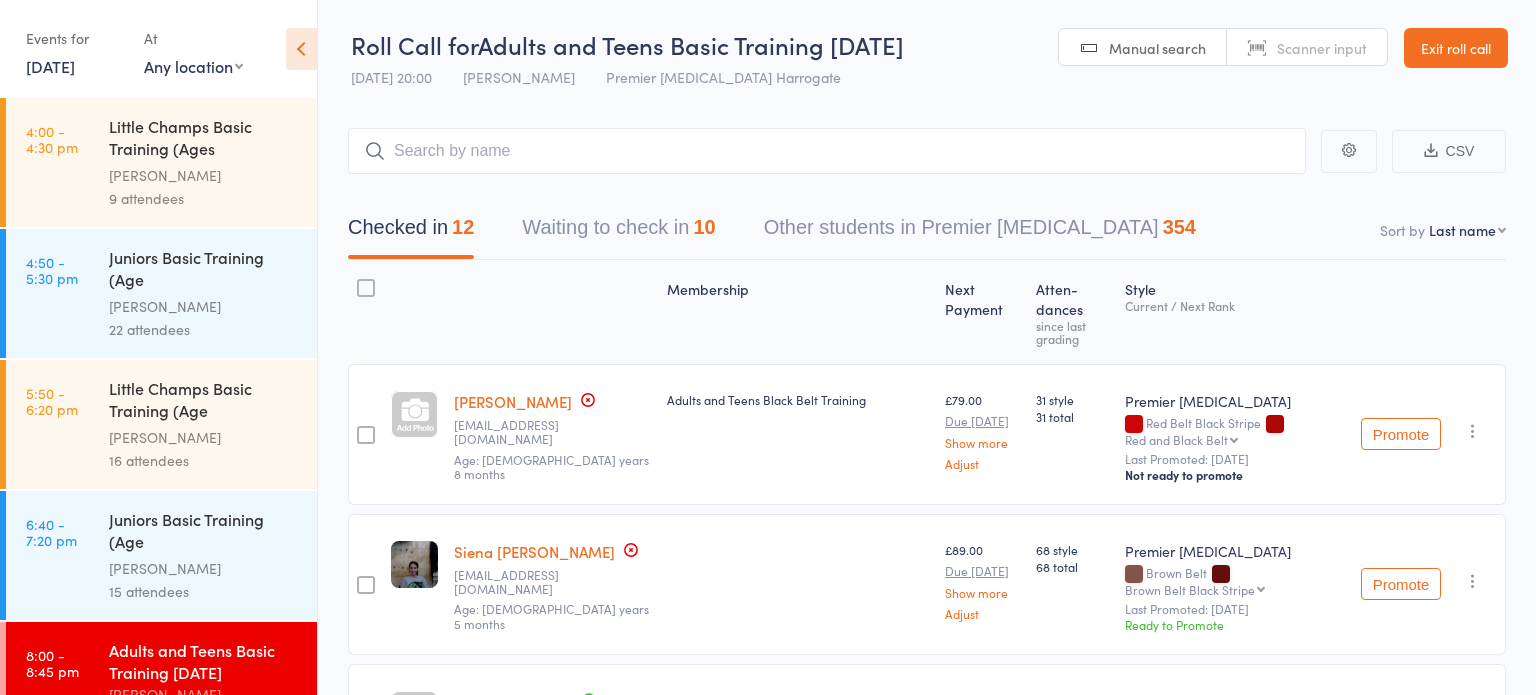 click on "Waiting to check in  10" at bounding box center (618, 232) 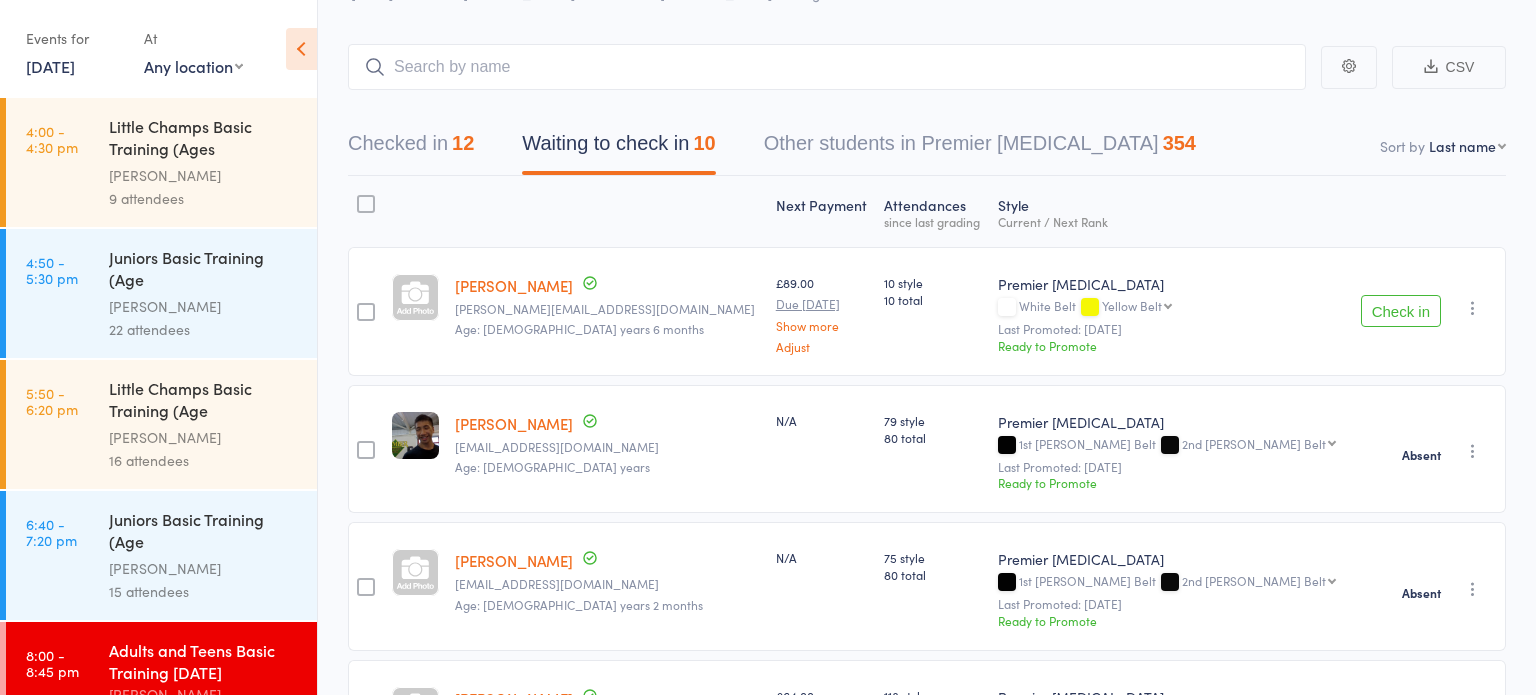 scroll, scrollTop: 85, scrollLeft: 0, axis: vertical 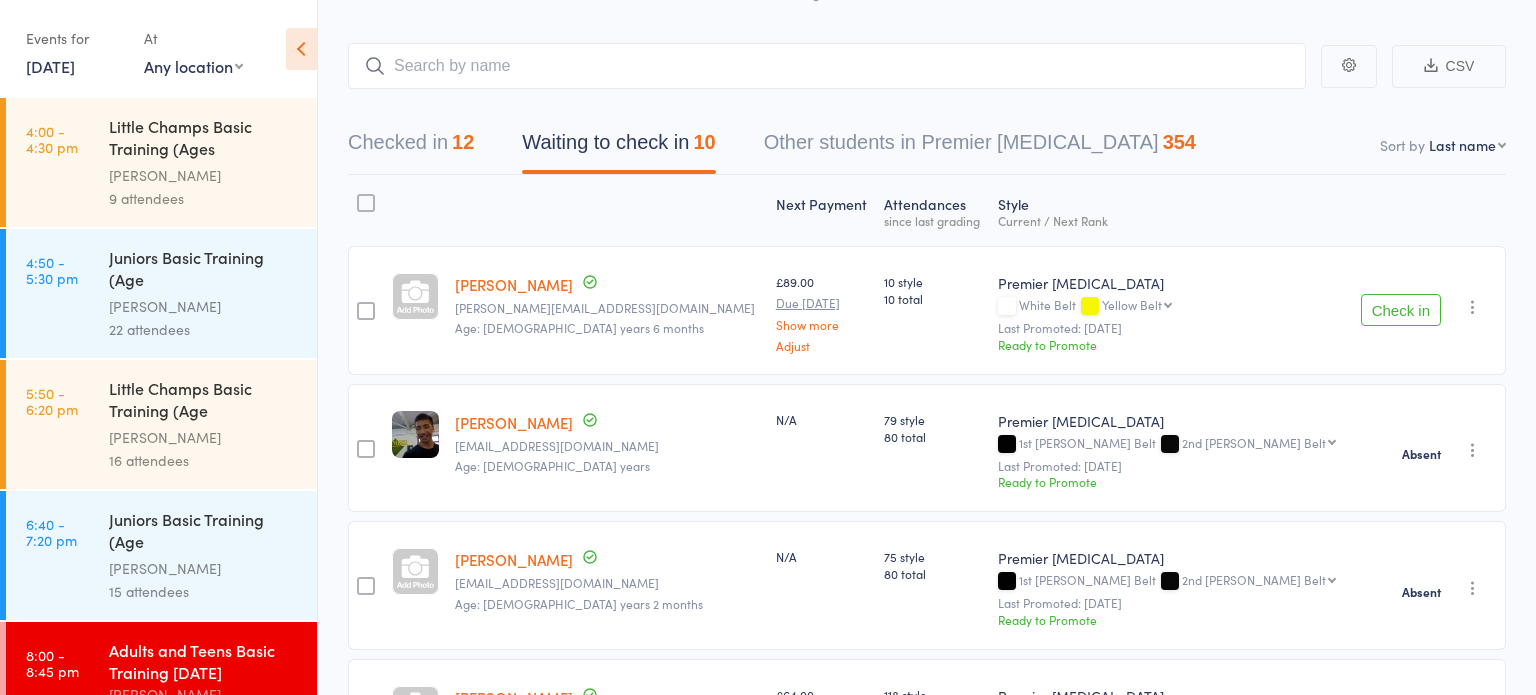 click at bounding box center (1473, 588) 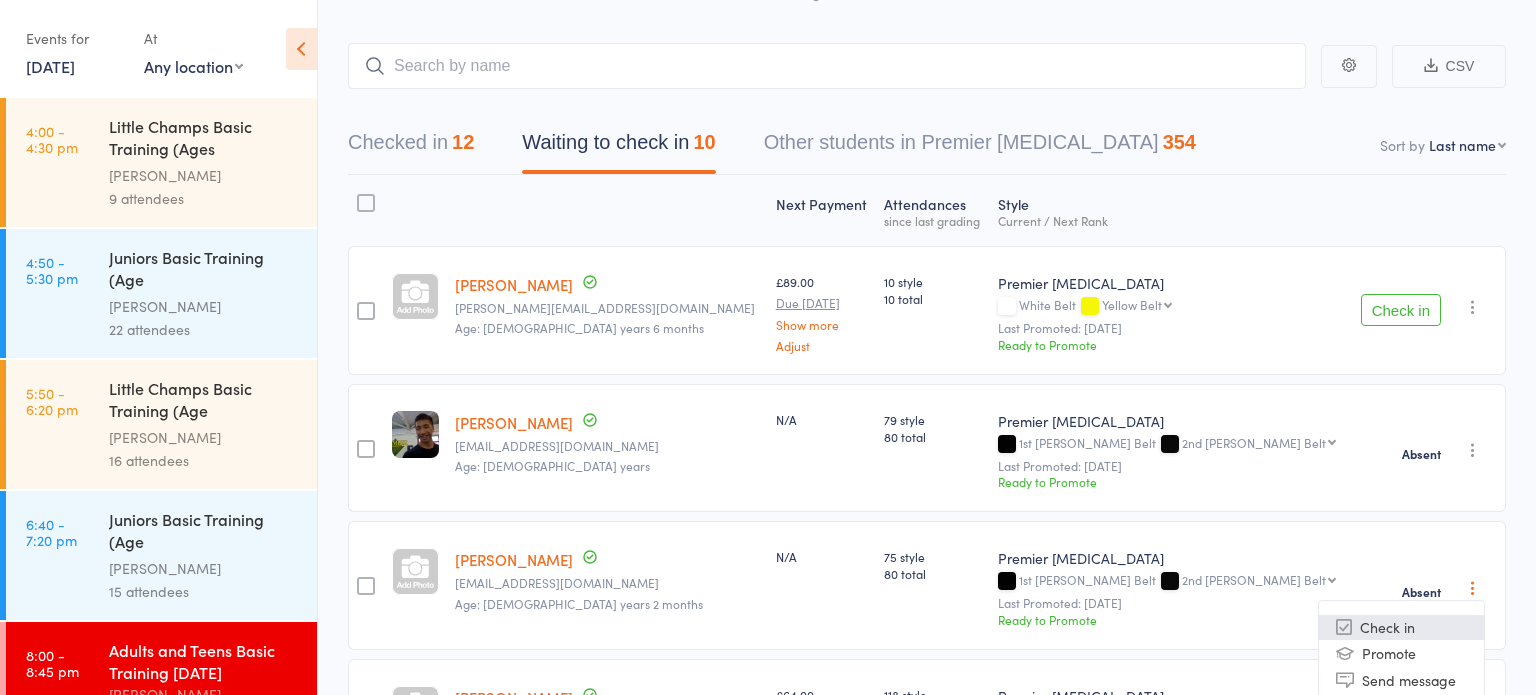 click on "Check in" at bounding box center (1401, 627) 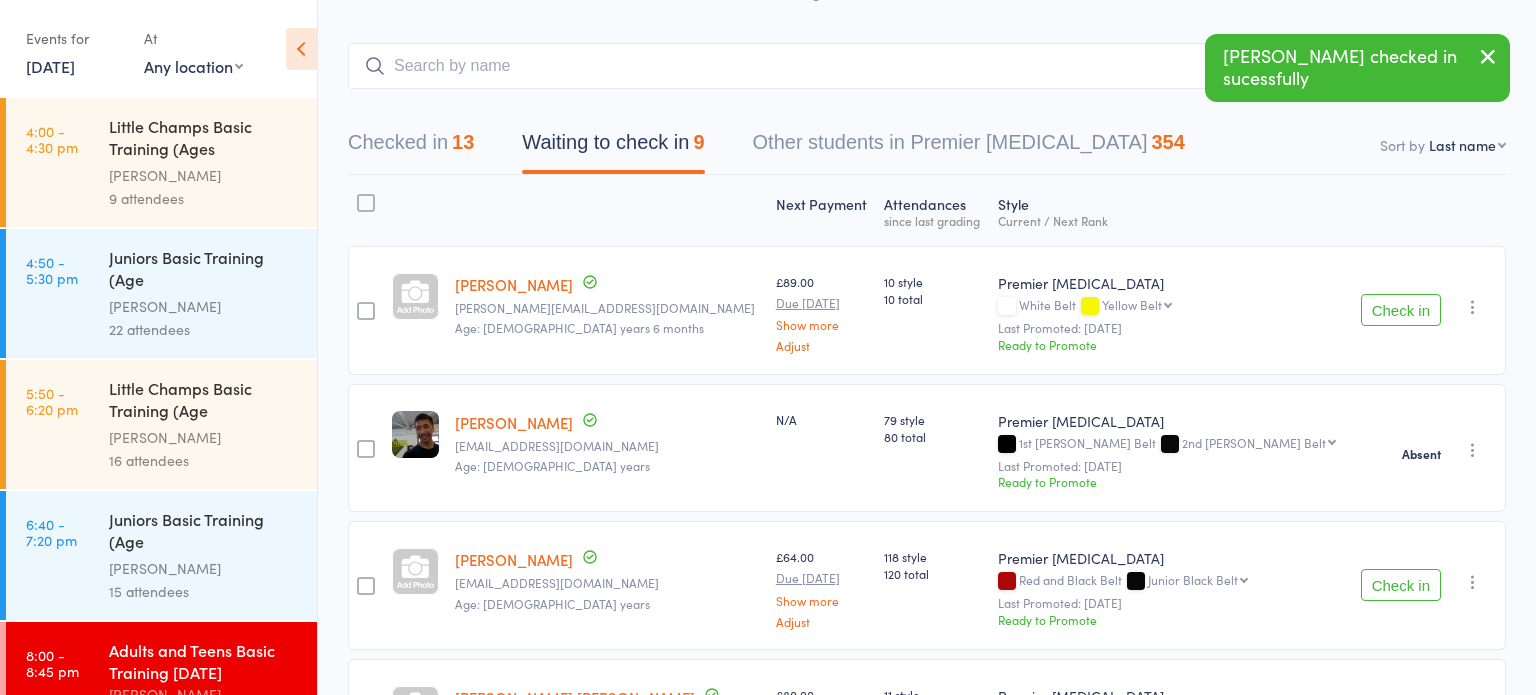 click on "Checked in  13" at bounding box center (411, 147) 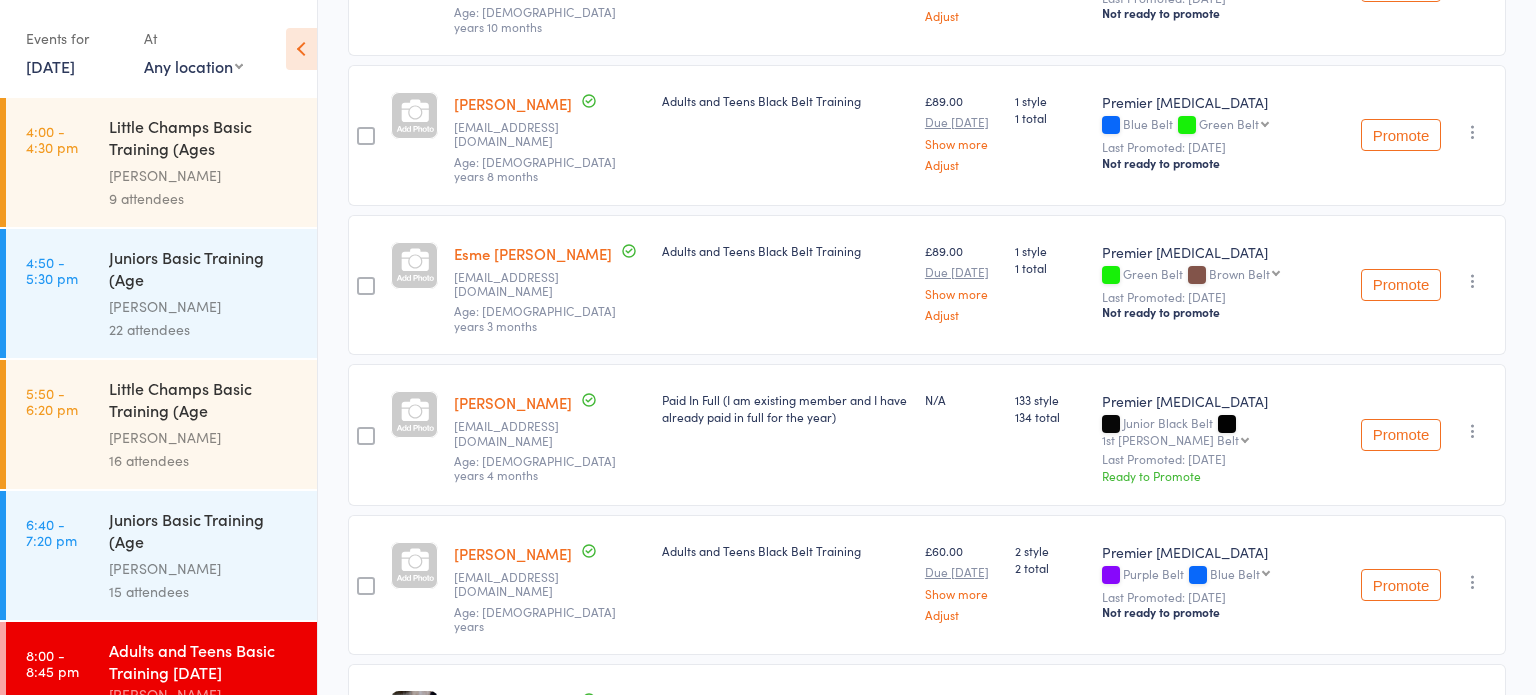 scroll, scrollTop: 1369, scrollLeft: 0, axis: vertical 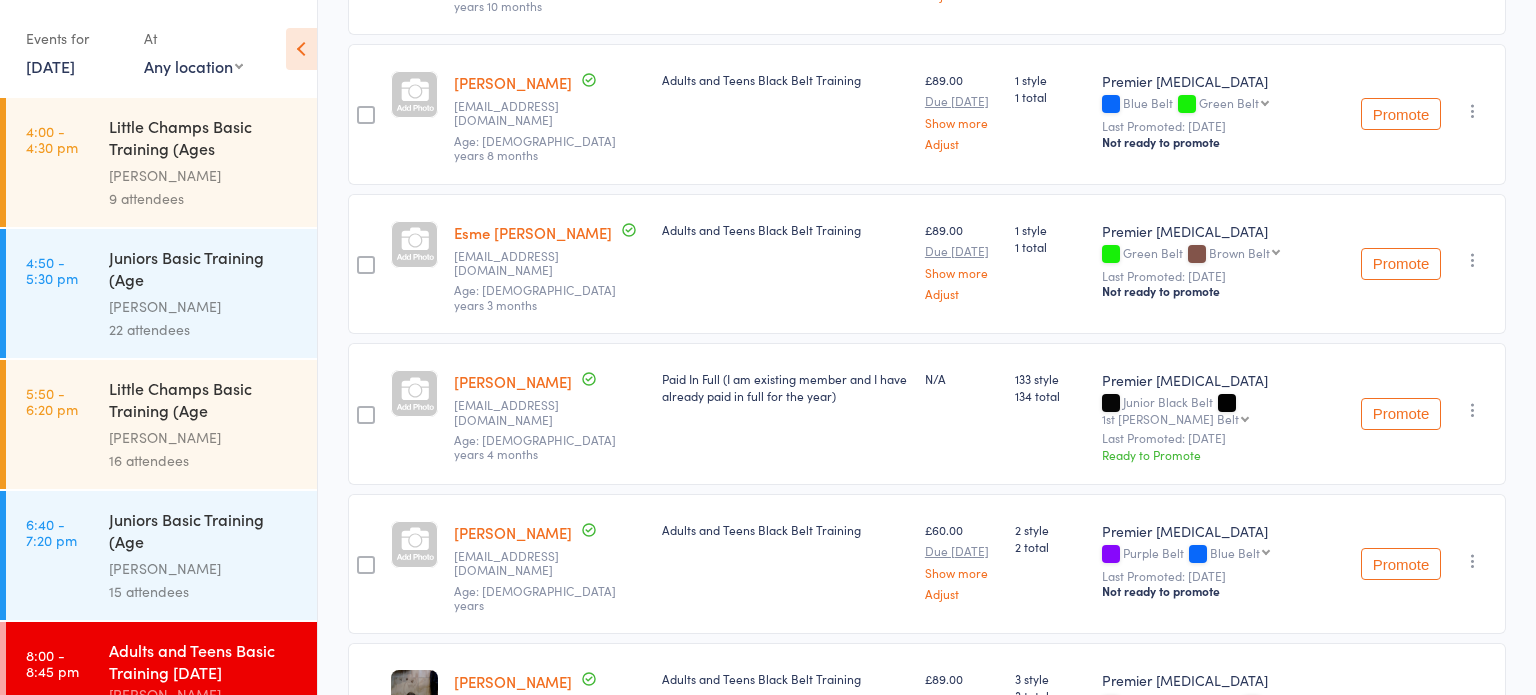 click at bounding box center [1473, 410] 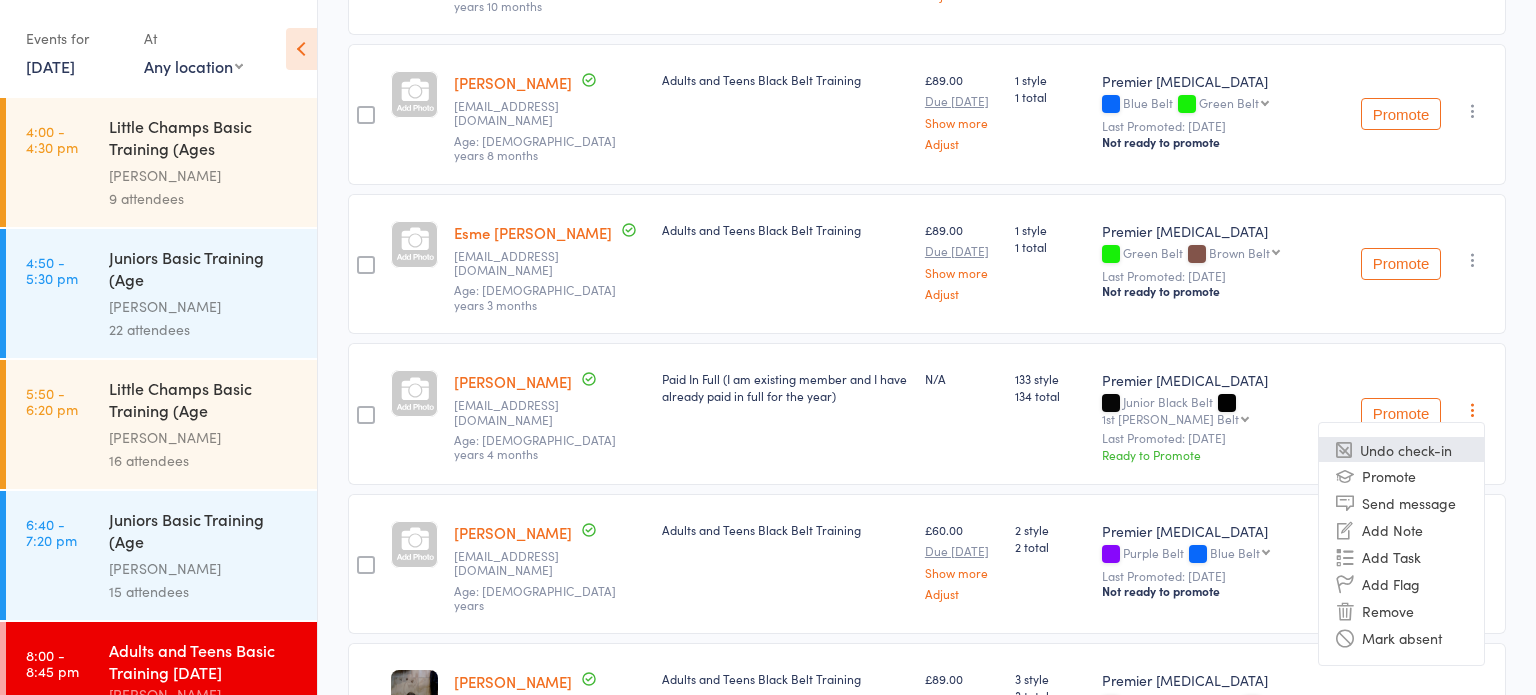 click on "Undo check-in" at bounding box center [1401, 449] 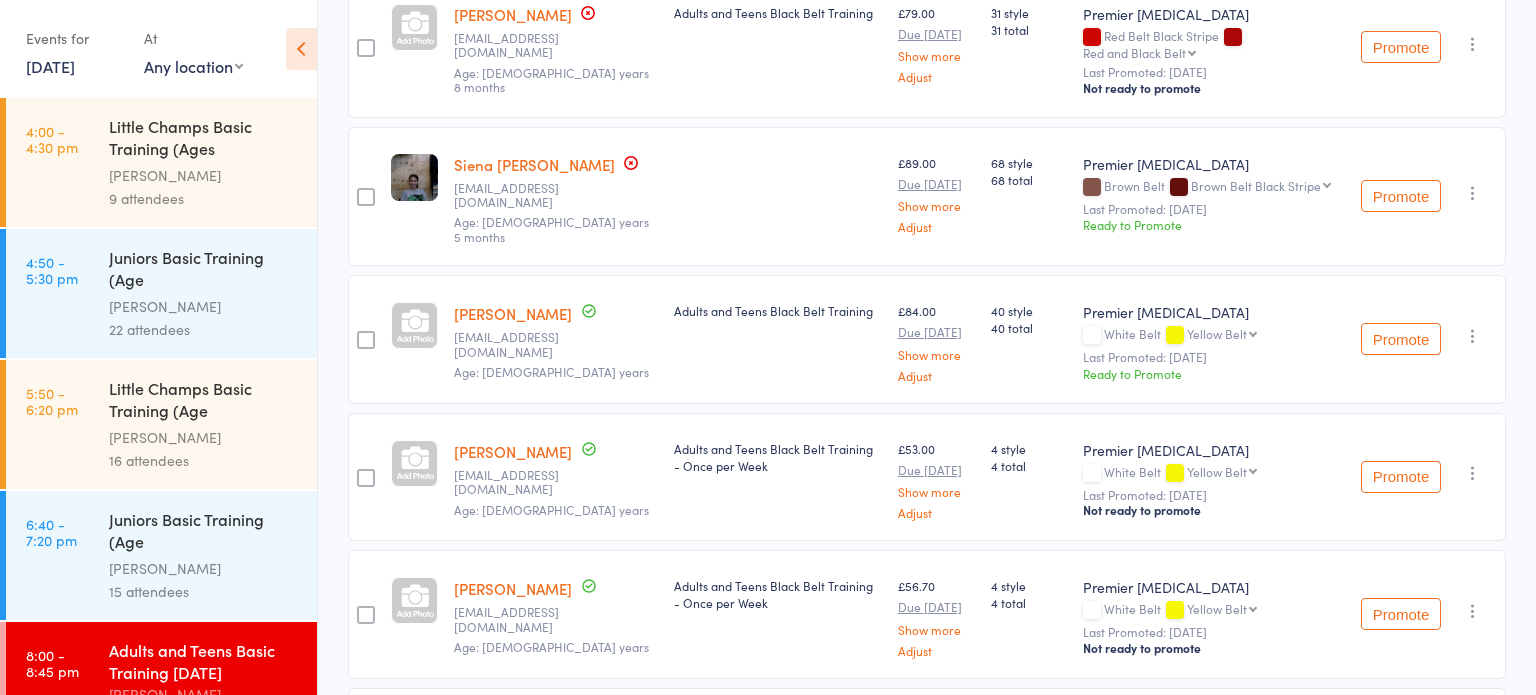 scroll, scrollTop: 0, scrollLeft: 0, axis: both 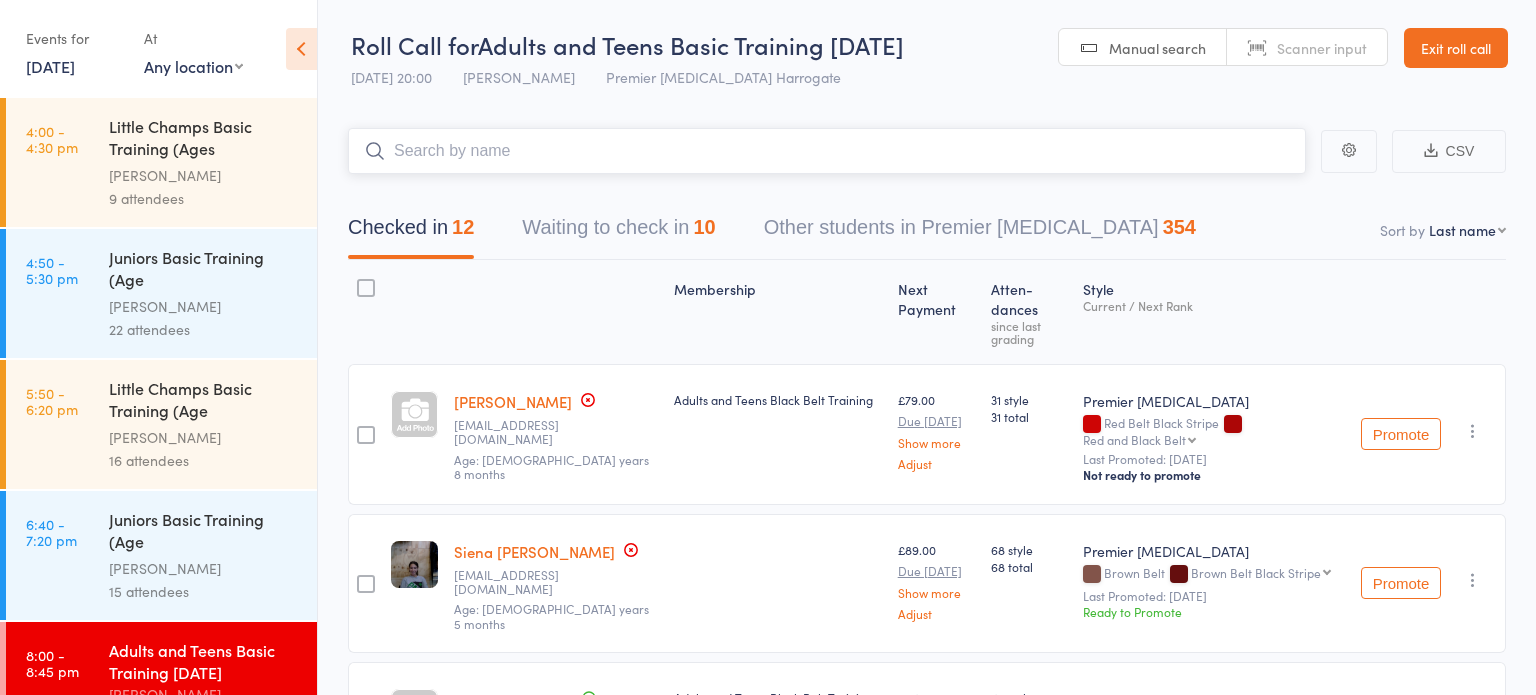 click at bounding box center [827, 151] 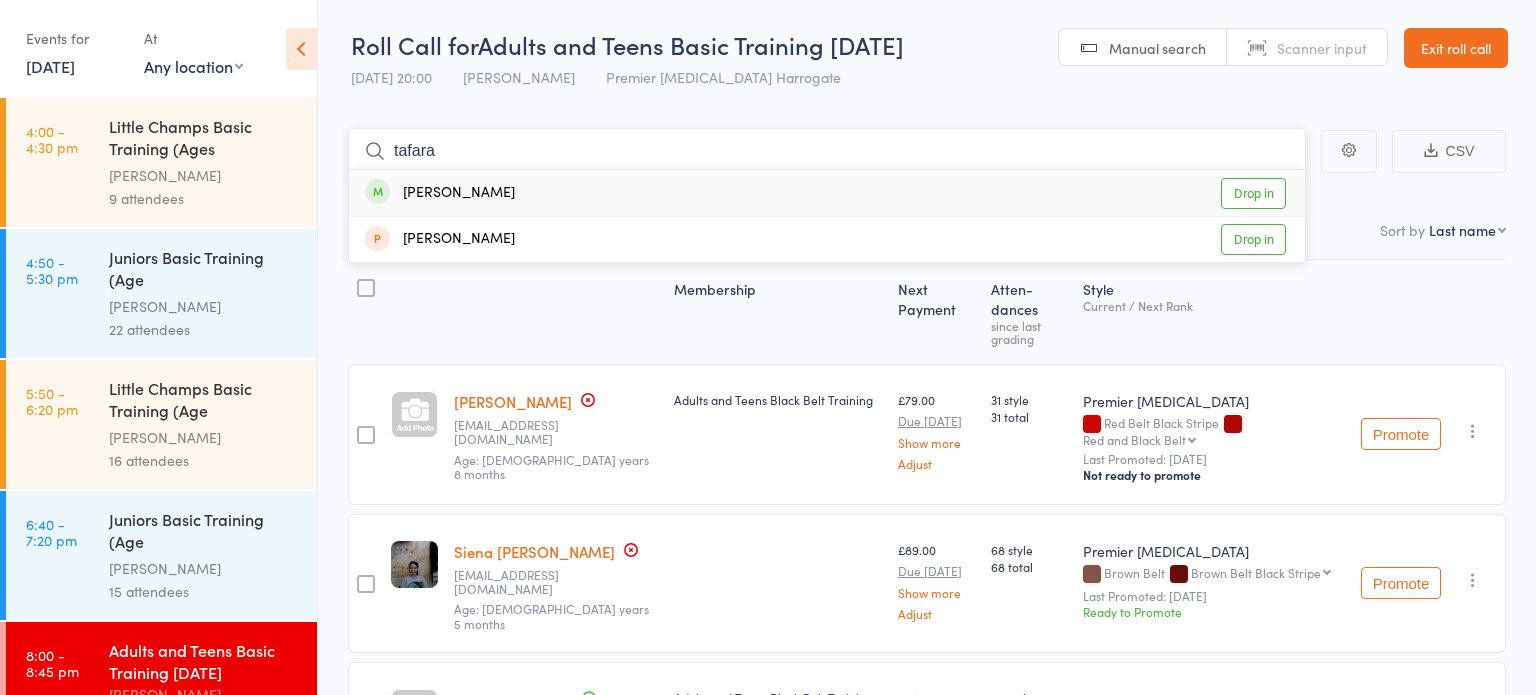 type on "tafara" 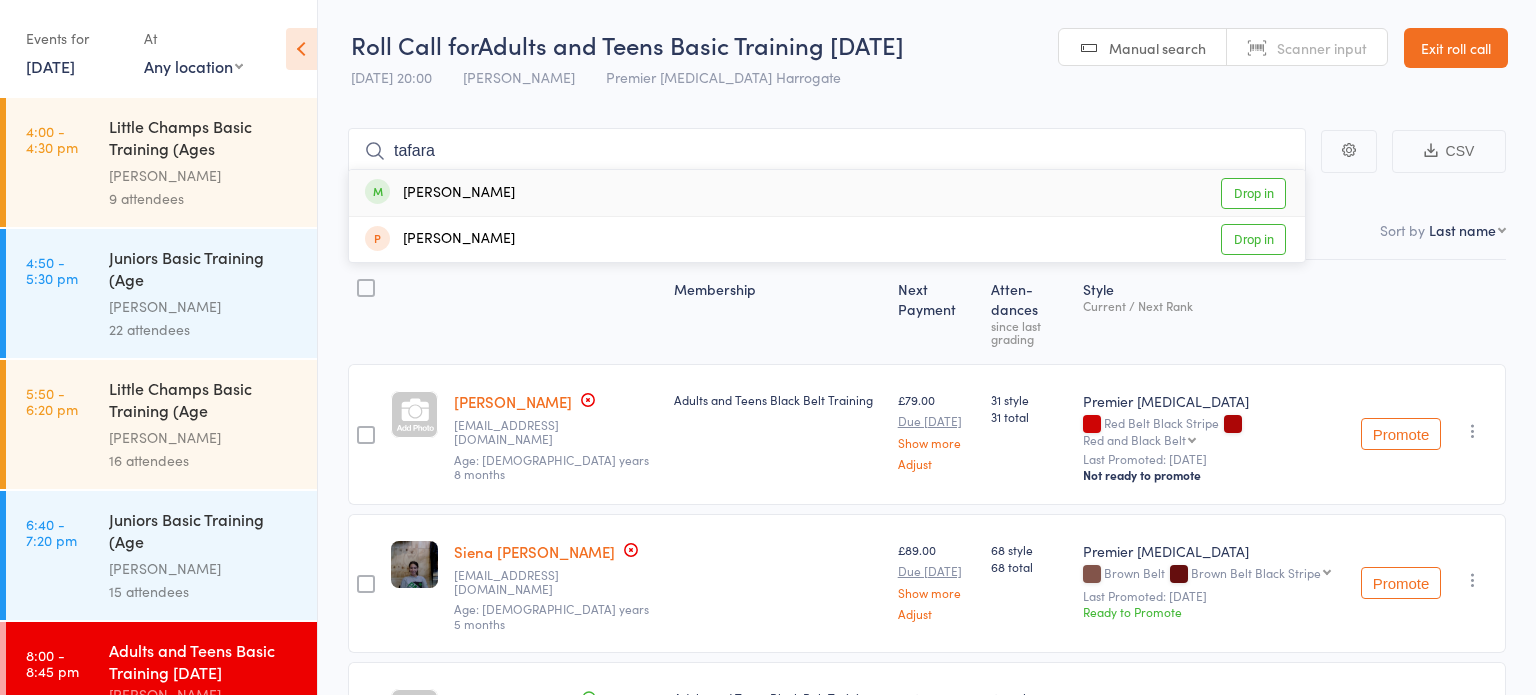 click on "Drop in" at bounding box center [1253, 193] 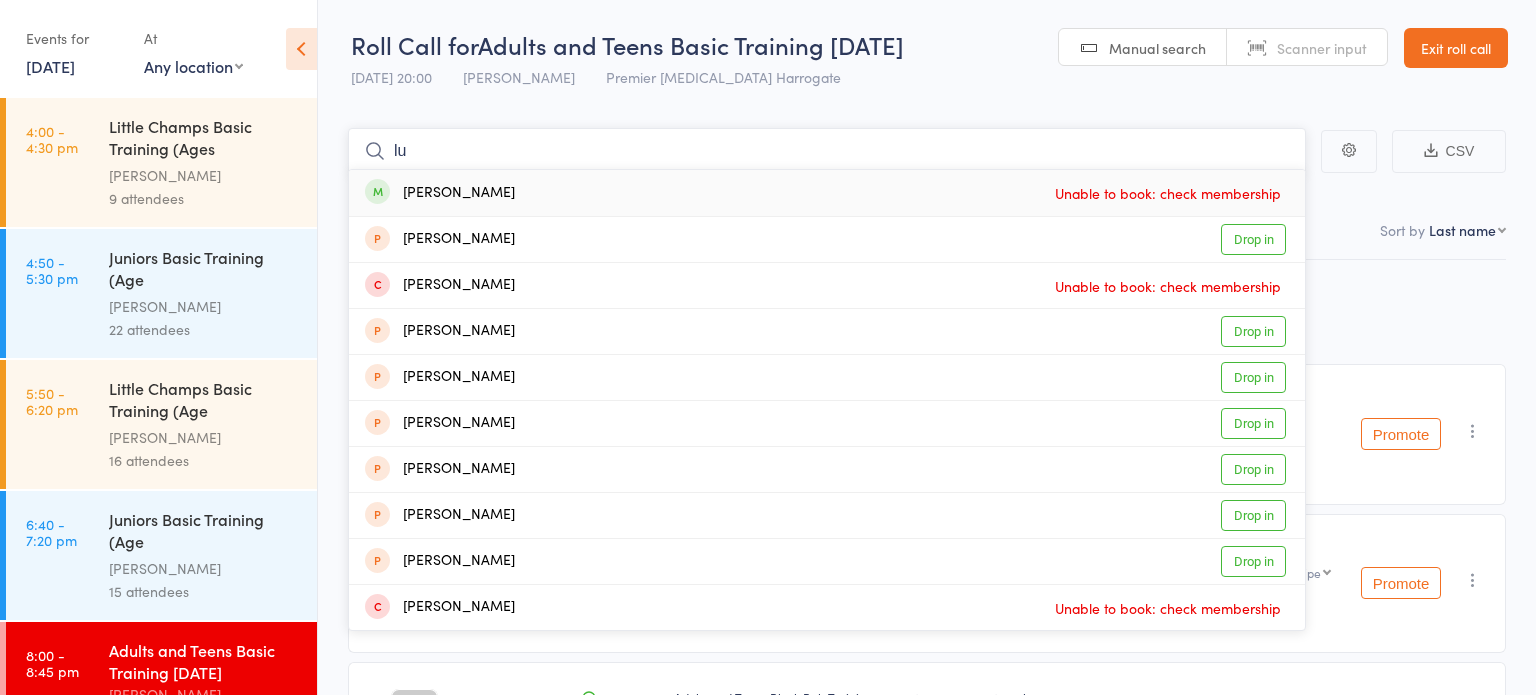 type on "l" 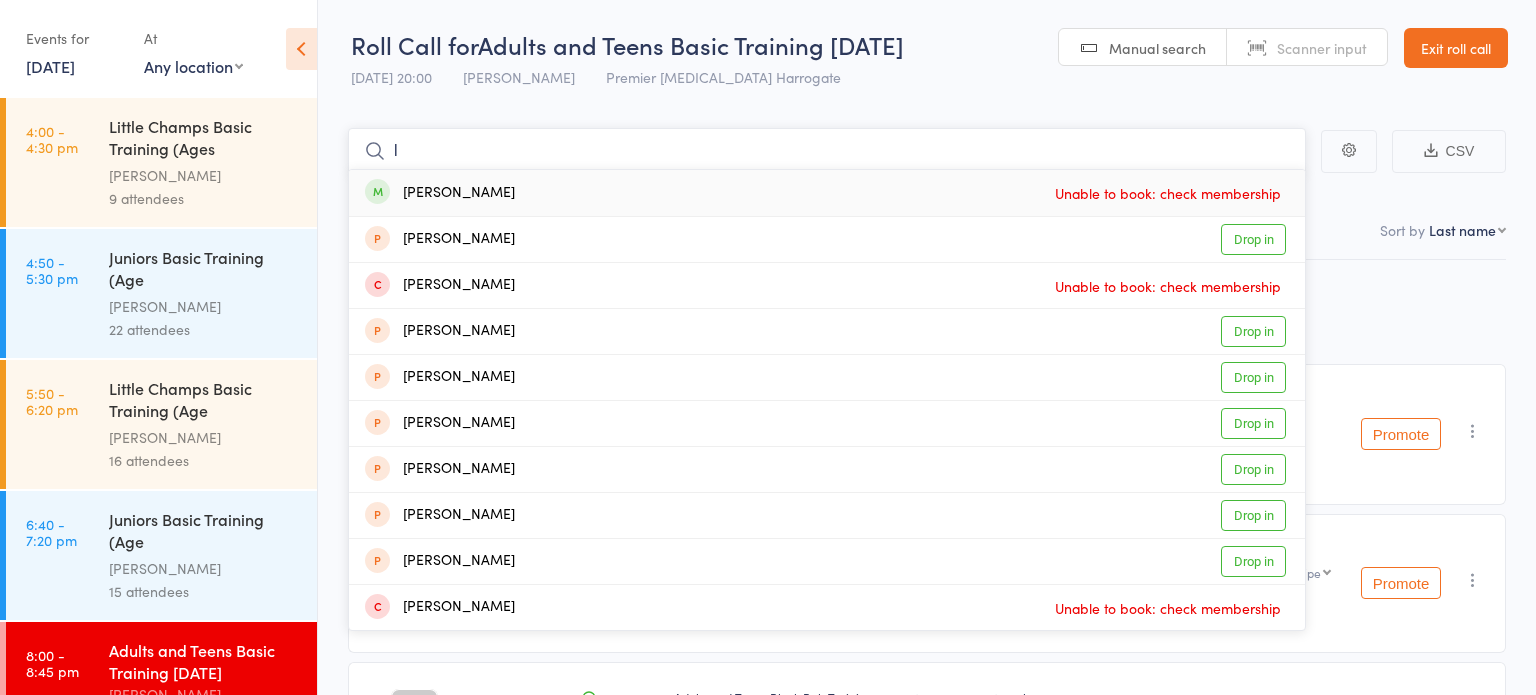type 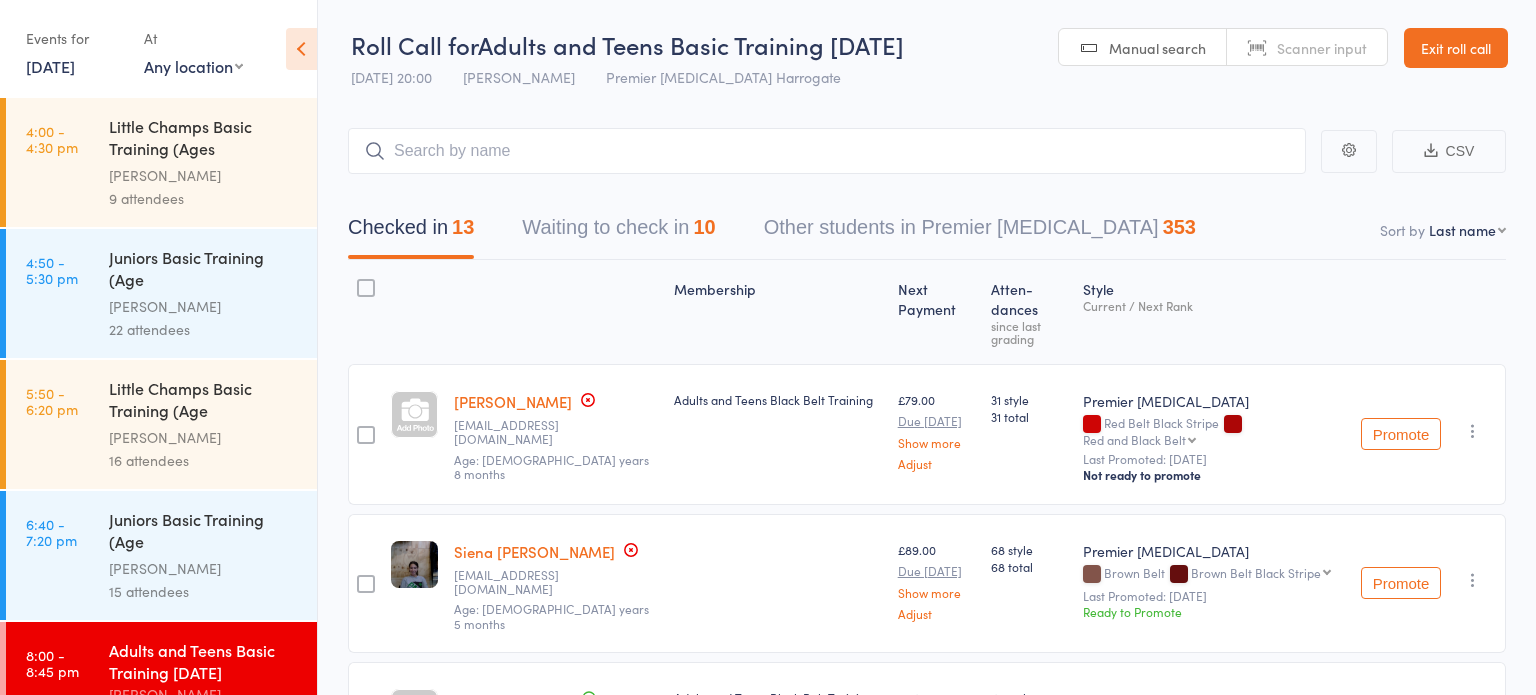click on "Exit roll call" at bounding box center (1456, 48) 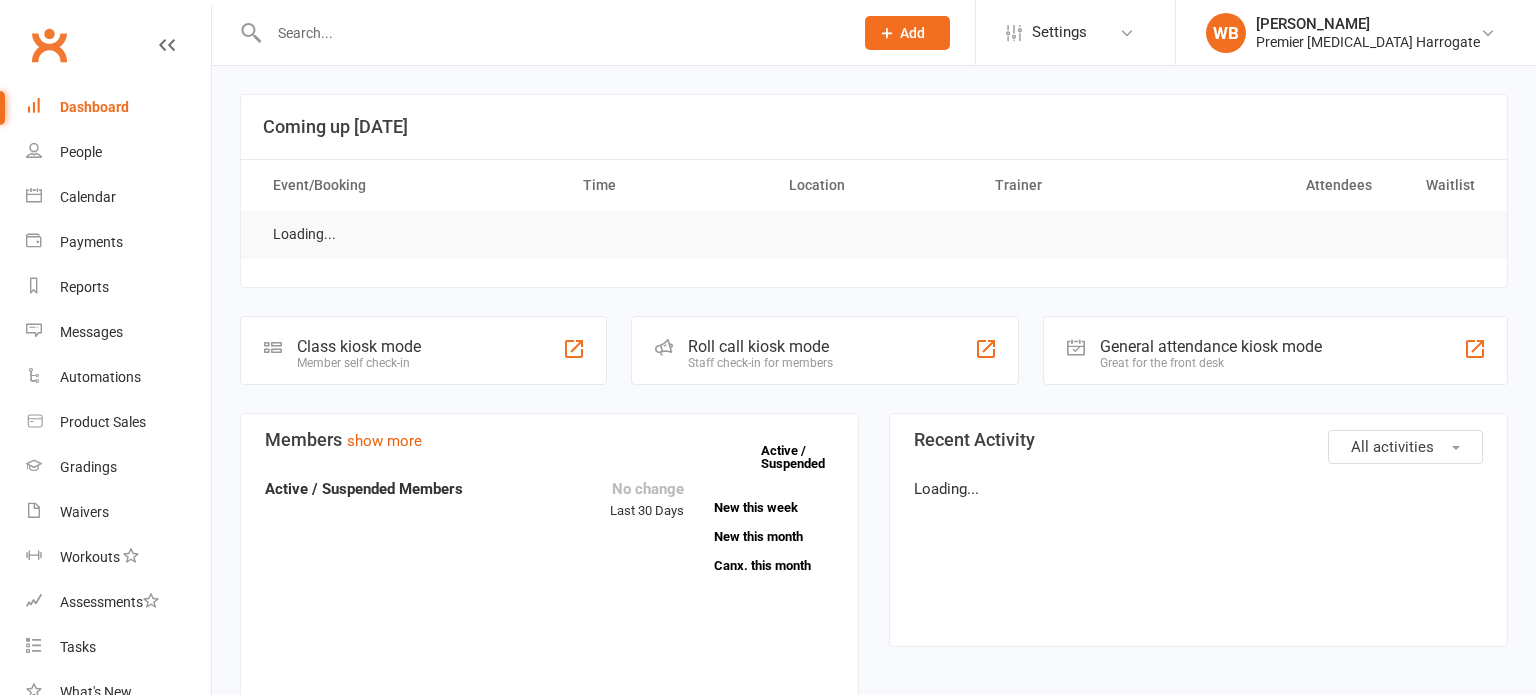 scroll, scrollTop: 0, scrollLeft: 0, axis: both 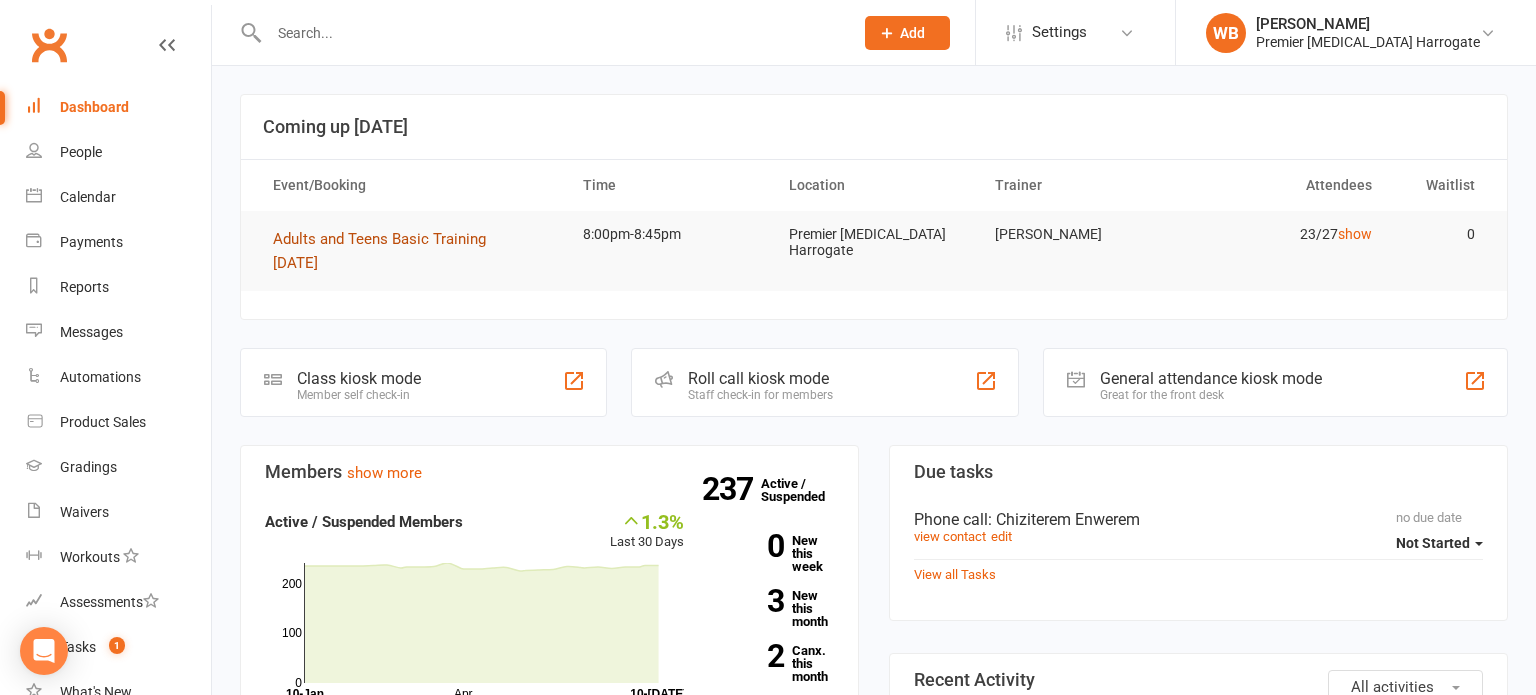 click on "Adults and Teens Basic Training [DATE]" at bounding box center [410, 251] 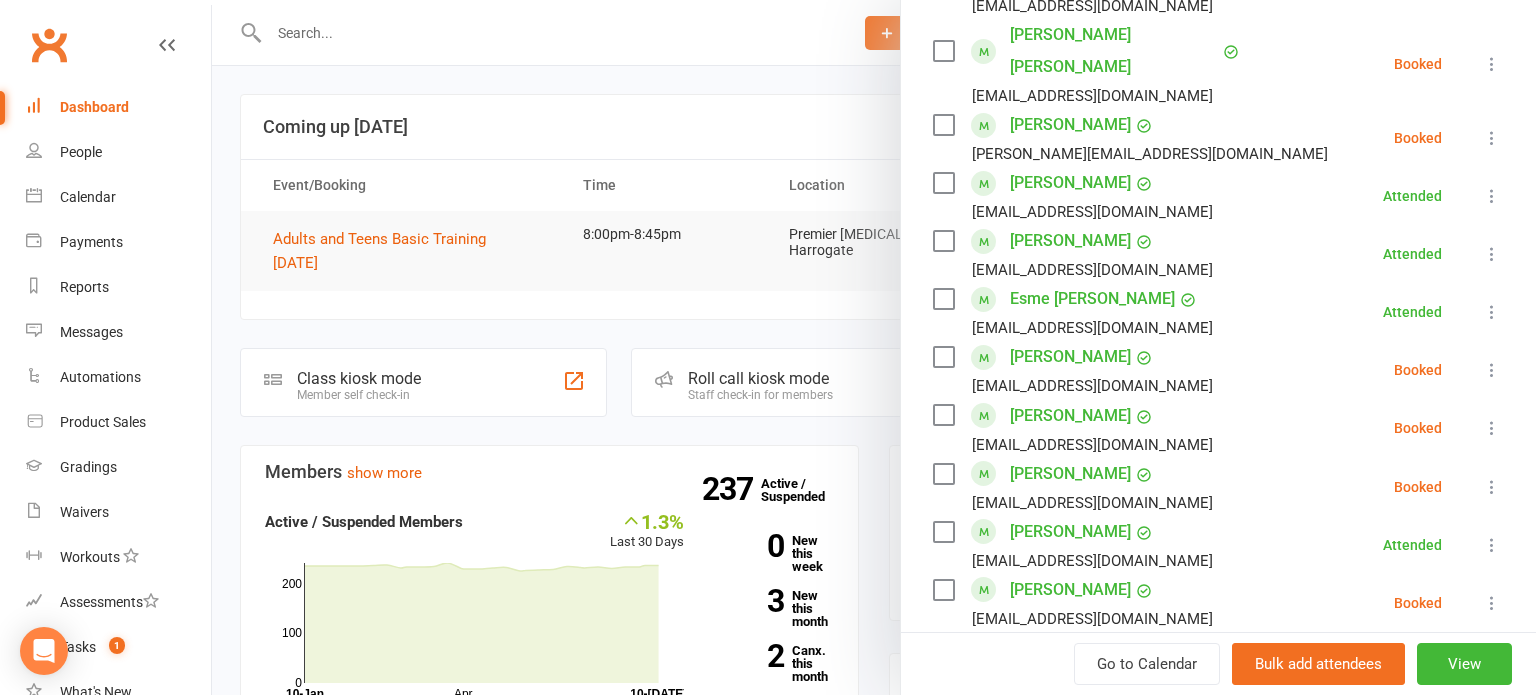 scroll, scrollTop: 1381, scrollLeft: 0, axis: vertical 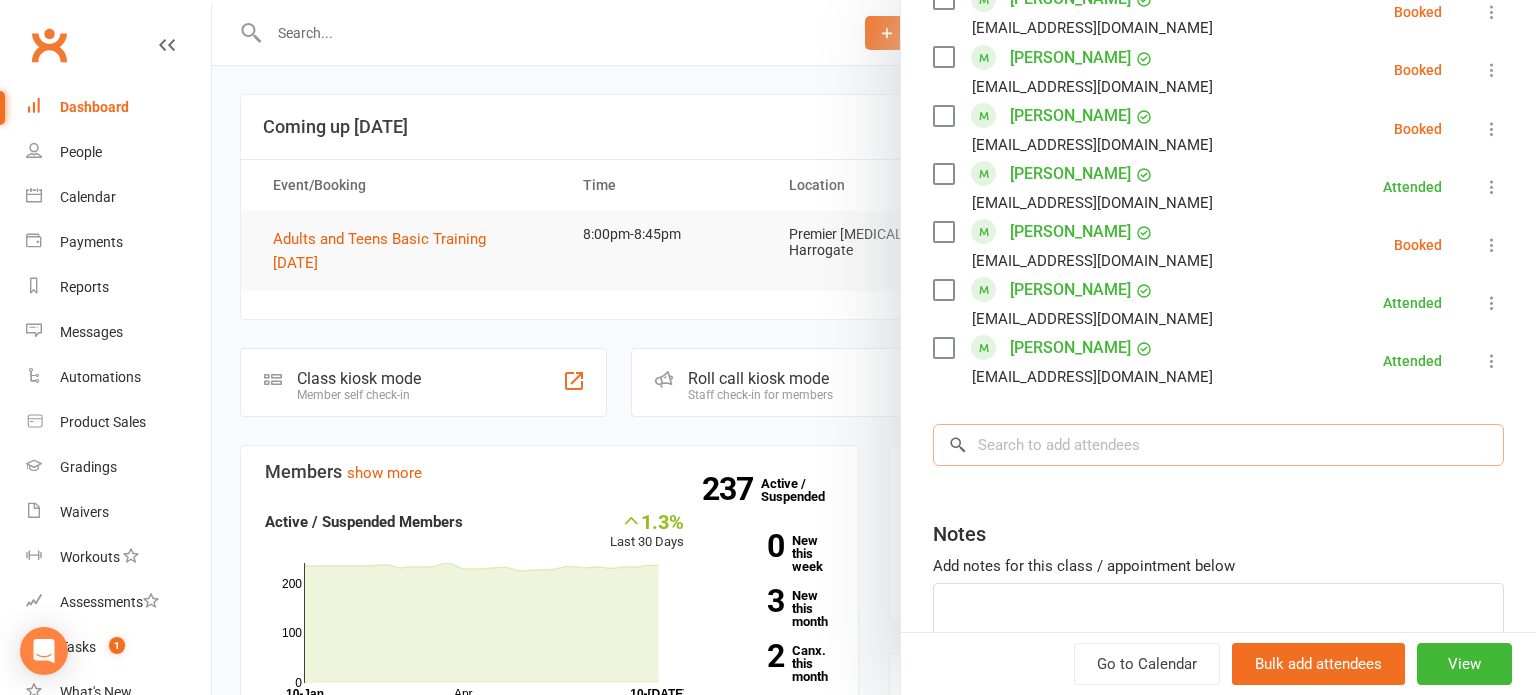 click at bounding box center [1218, 445] 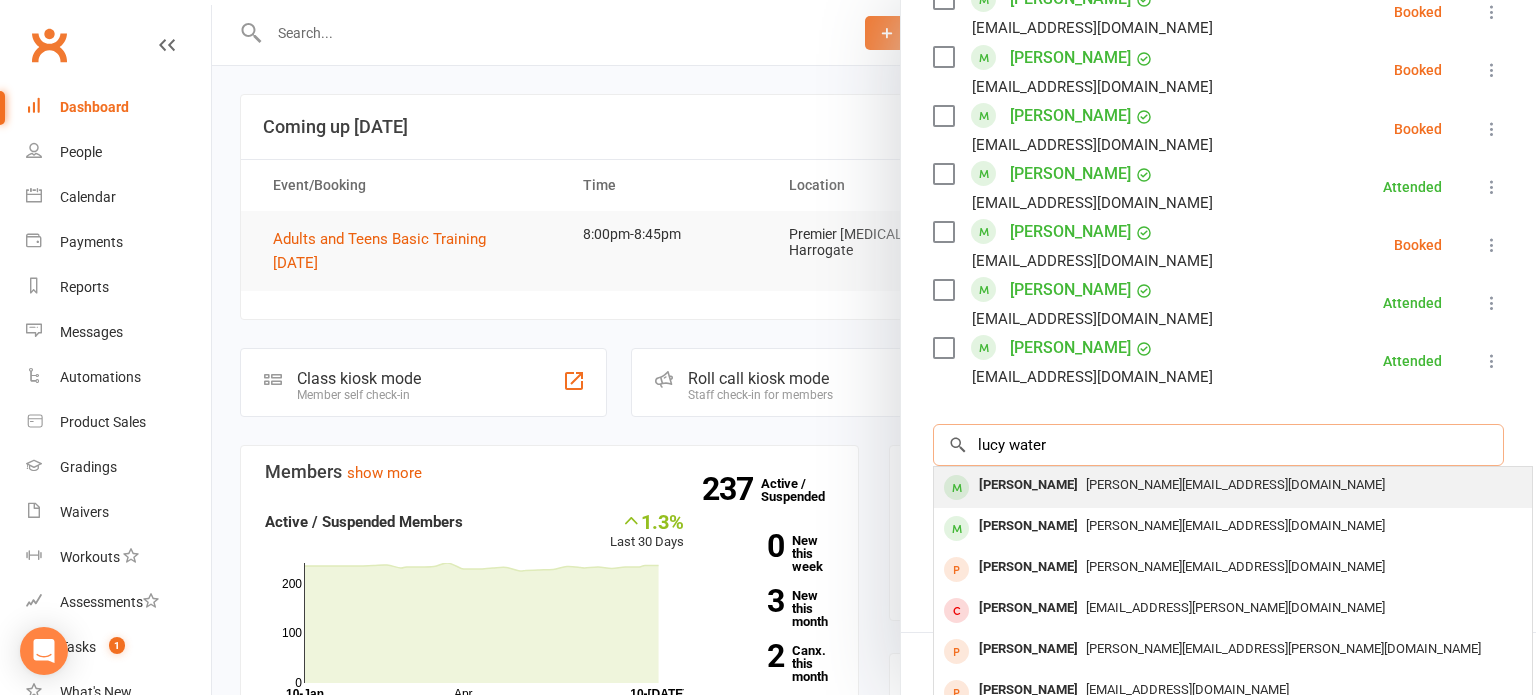 type on "lucy water" 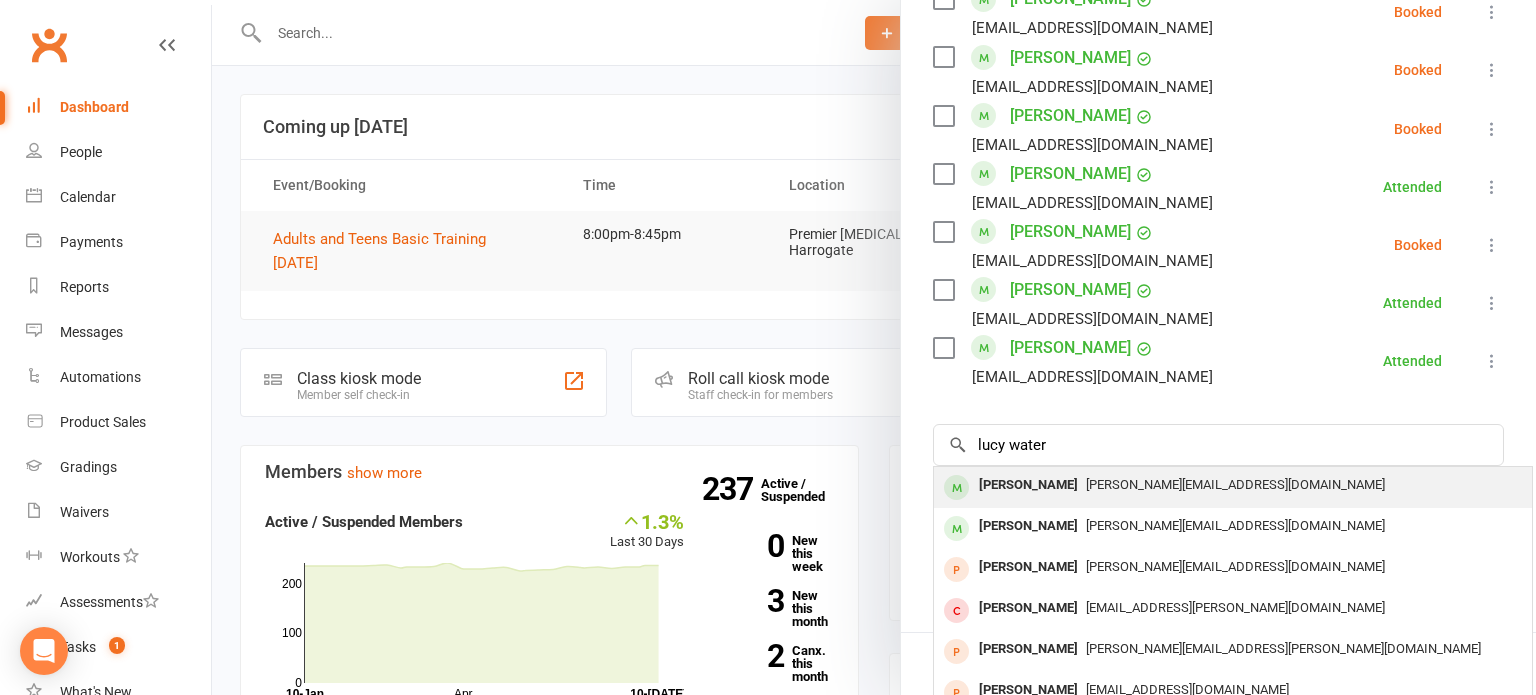 click on "lucyjenkinson@hotmail.co.uk" at bounding box center (1233, 485) 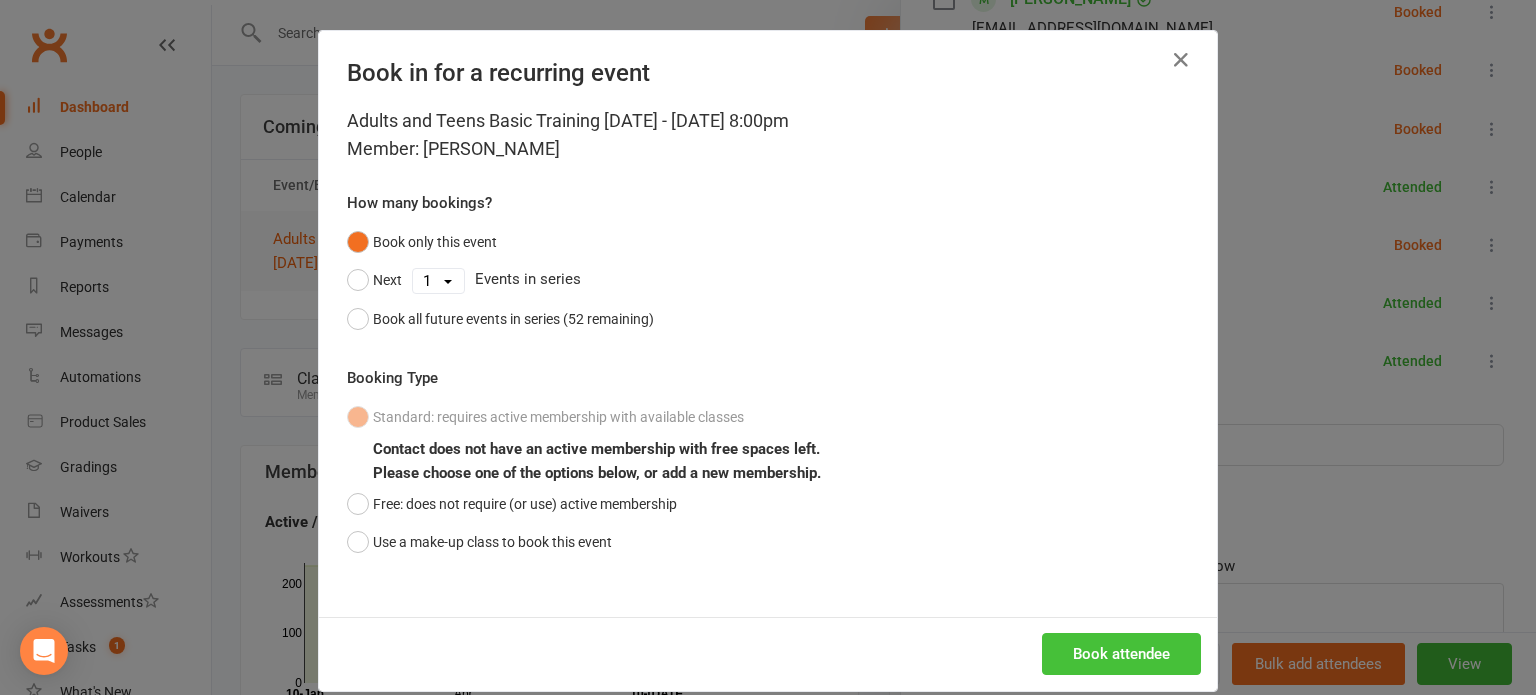 click on "Book attendee" at bounding box center [1121, 654] 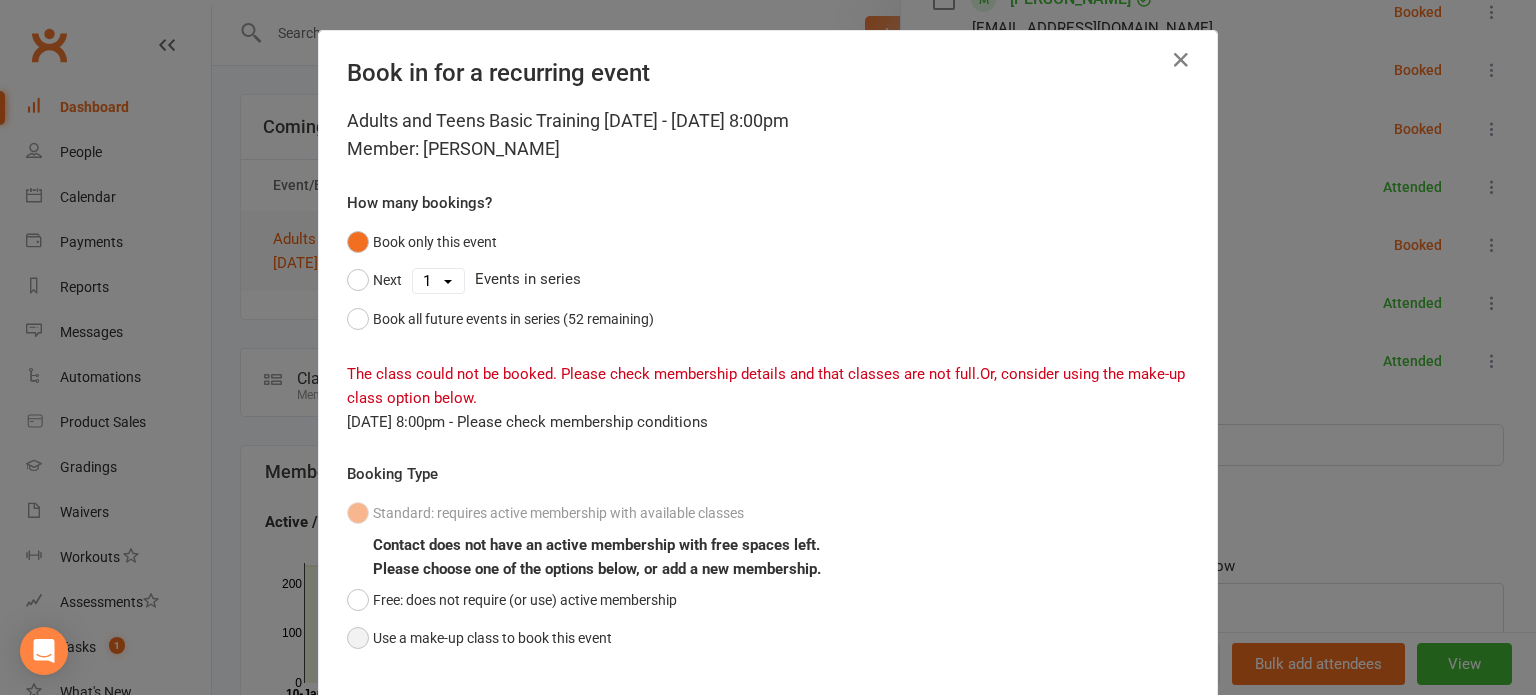 click on "Use a make-up class to book this event" at bounding box center (479, 638) 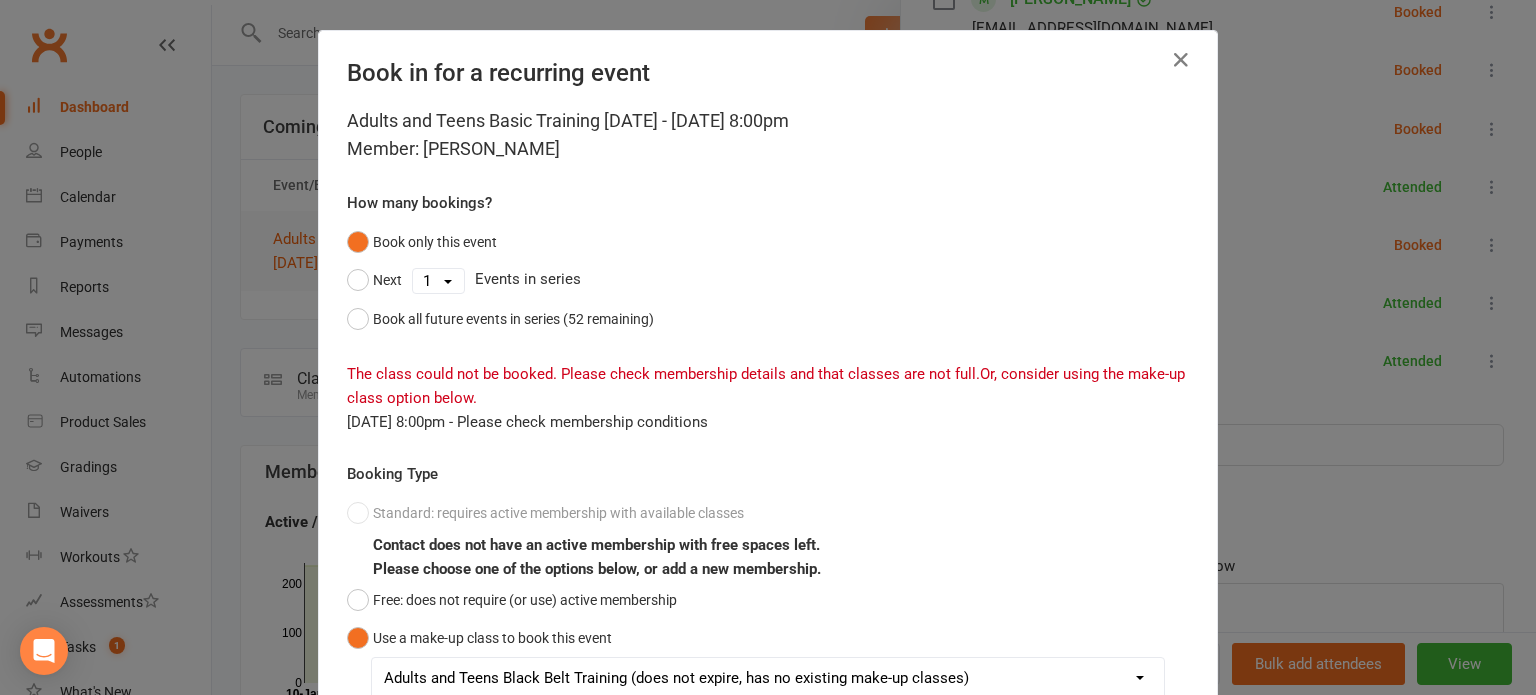 scroll, scrollTop: 239, scrollLeft: 0, axis: vertical 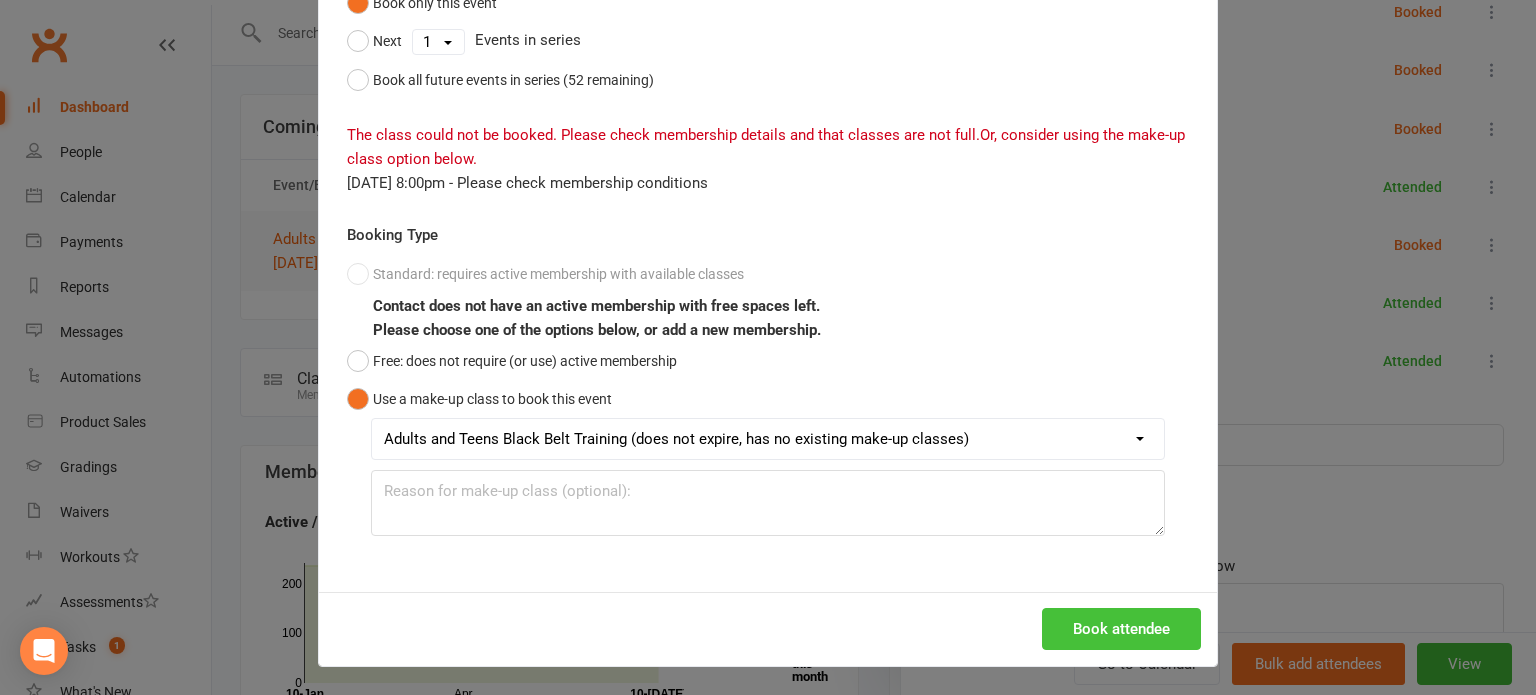click on "Book attendee" at bounding box center [1121, 629] 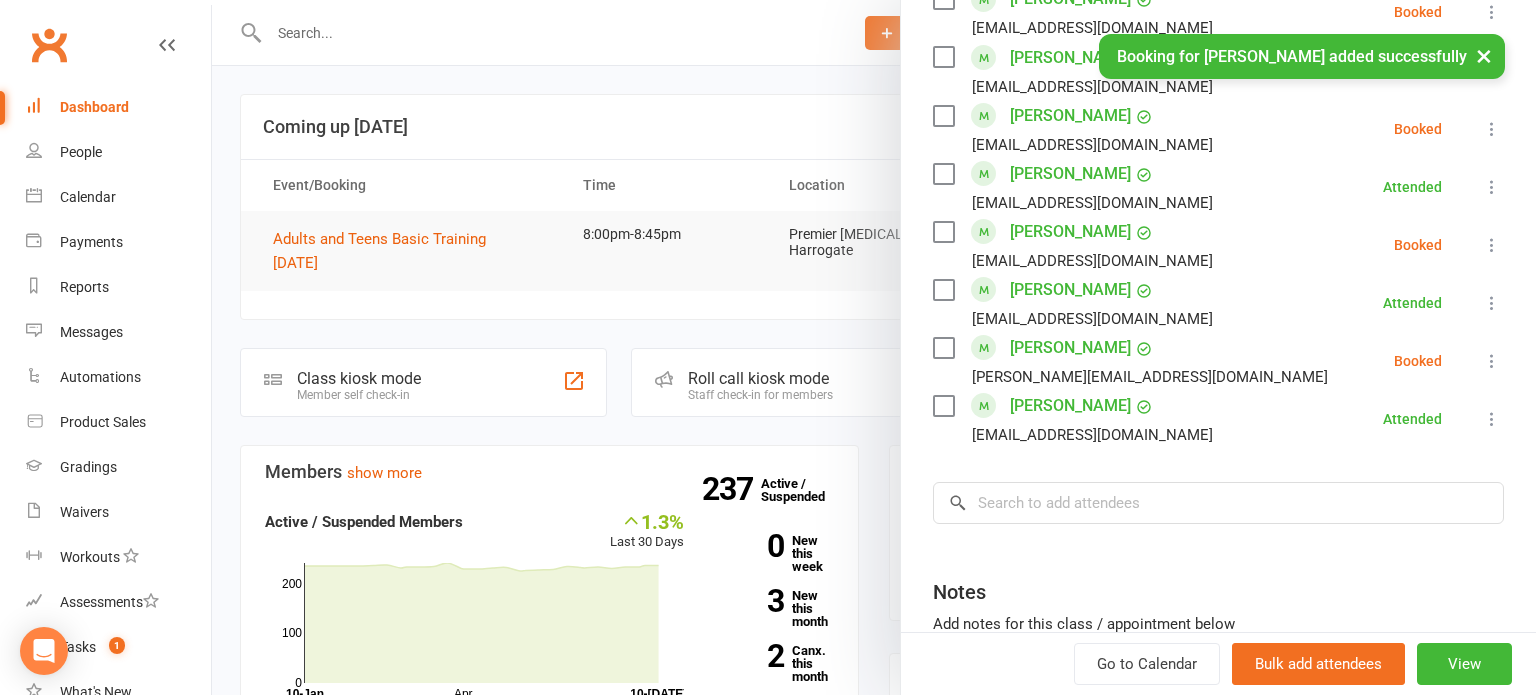 click at bounding box center [1492, 361] 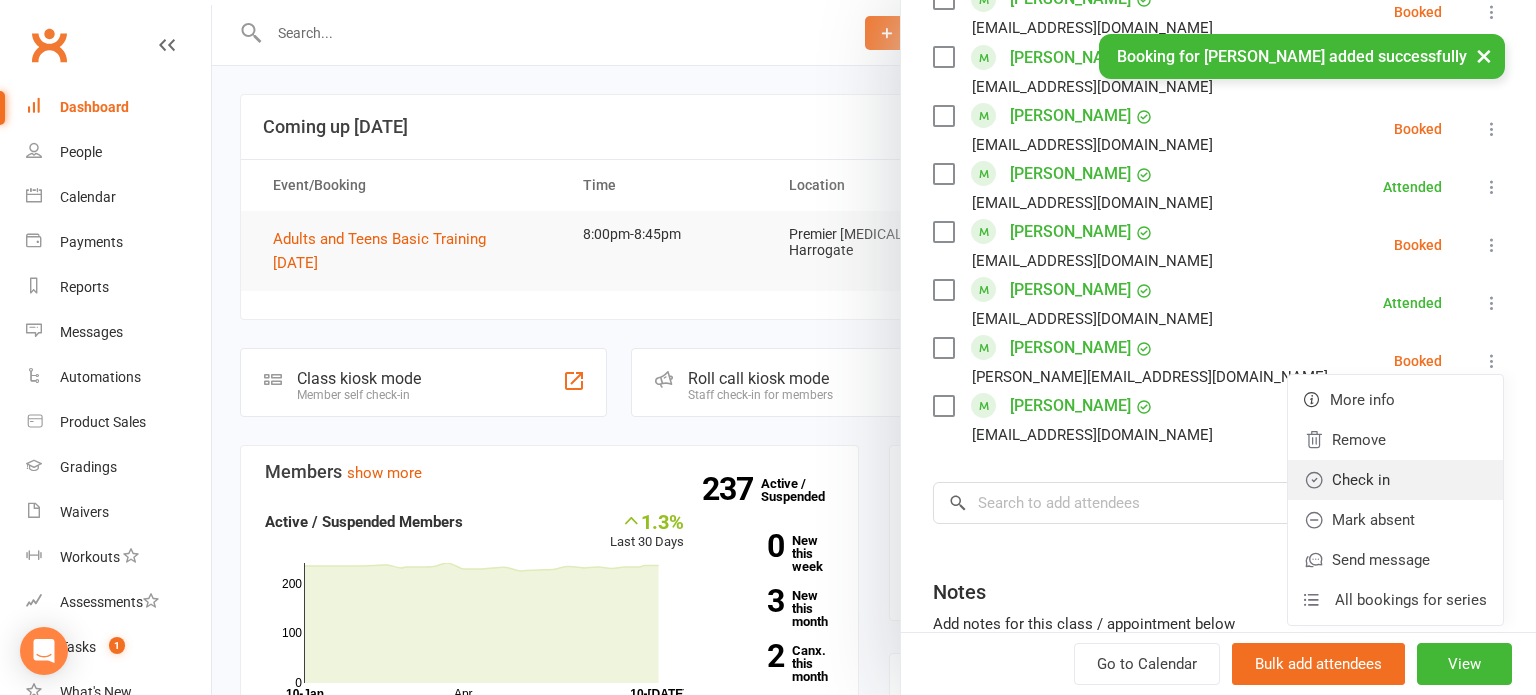 click on "Check in" at bounding box center [1395, 480] 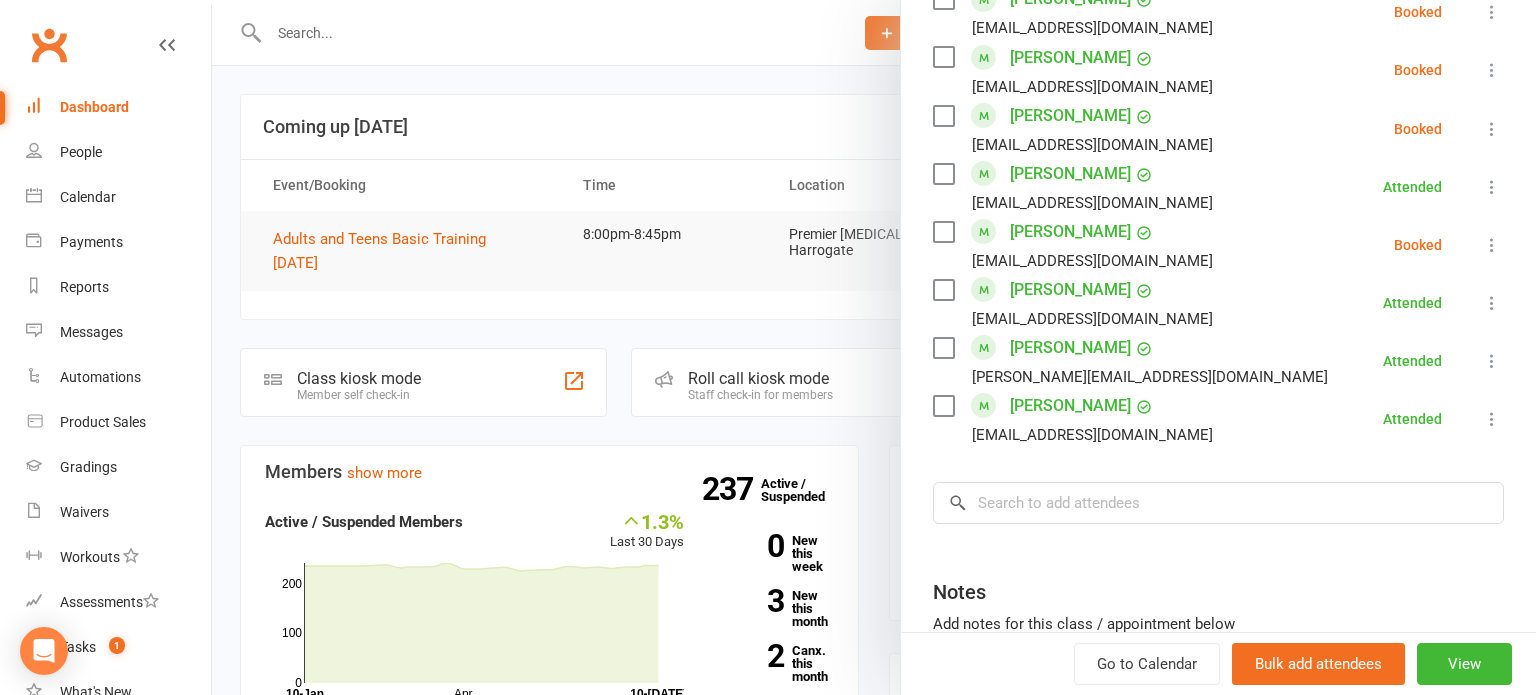 click at bounding box center [1492, 245] 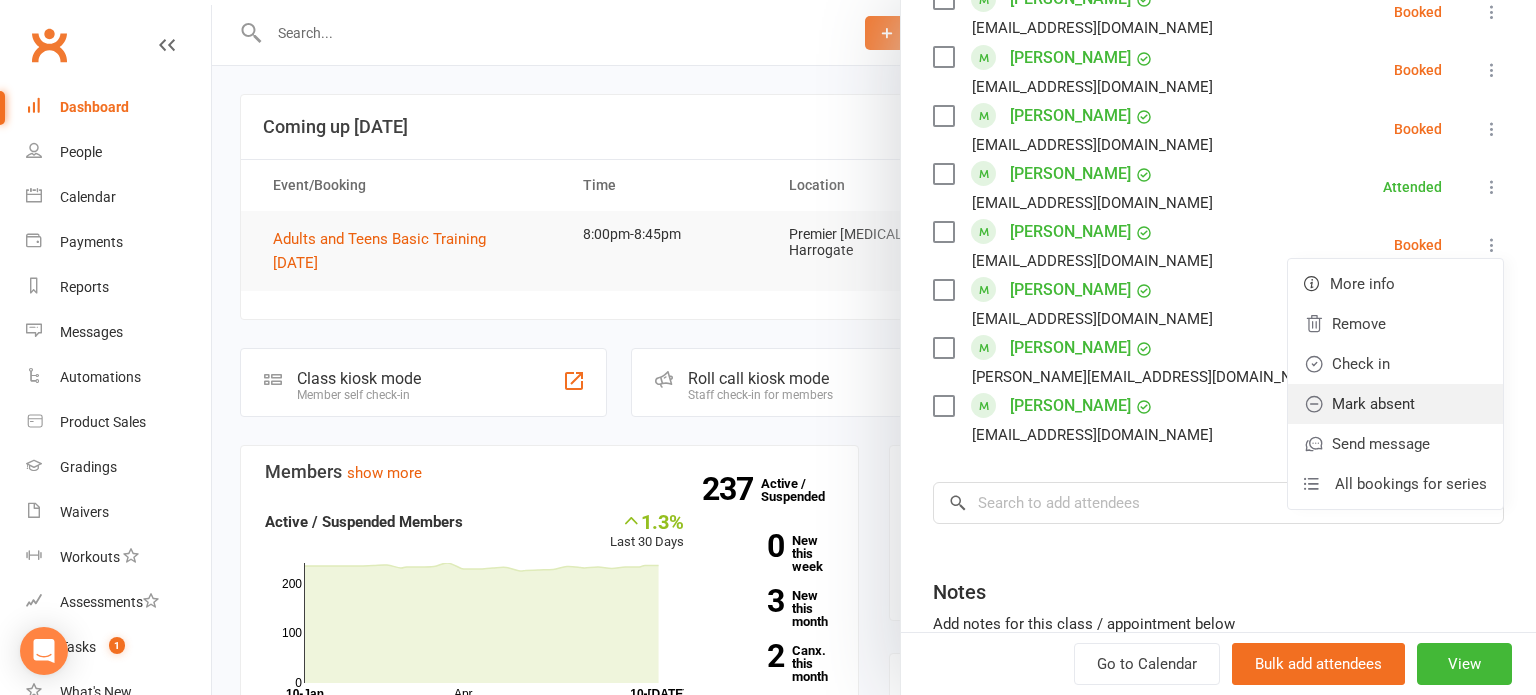 click on "Mark absent" at bounding box center [1395, 404] 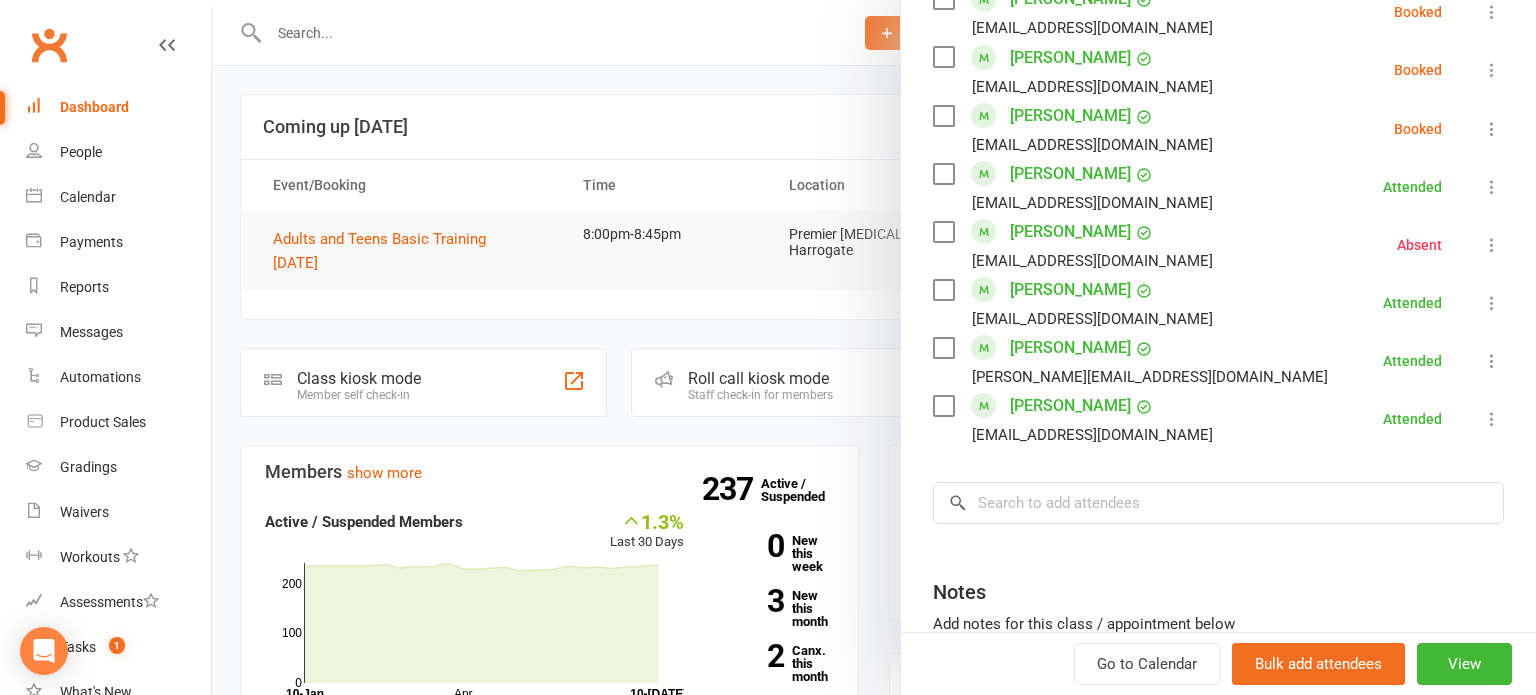 click at bounding box center (1492, 129) 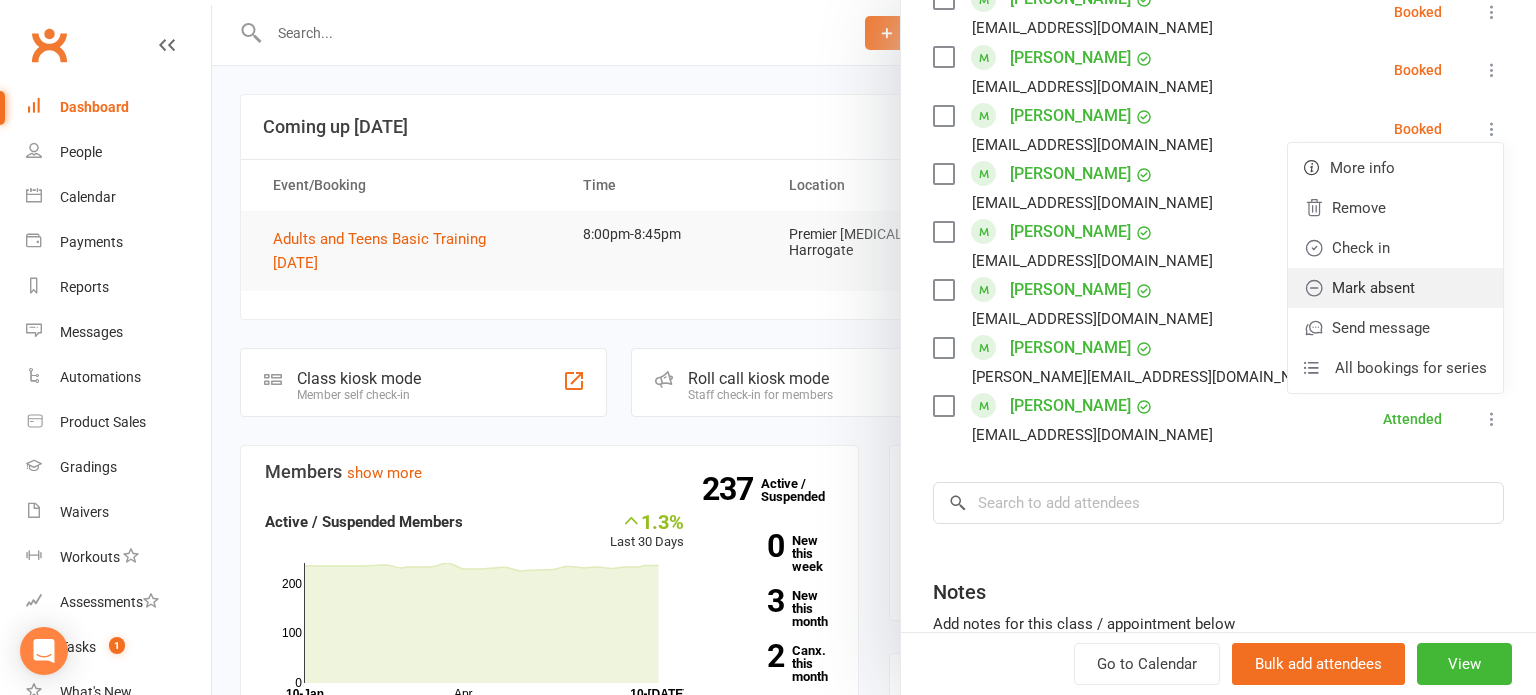 click on "Mark absent" at bounding box center [1395, 288] 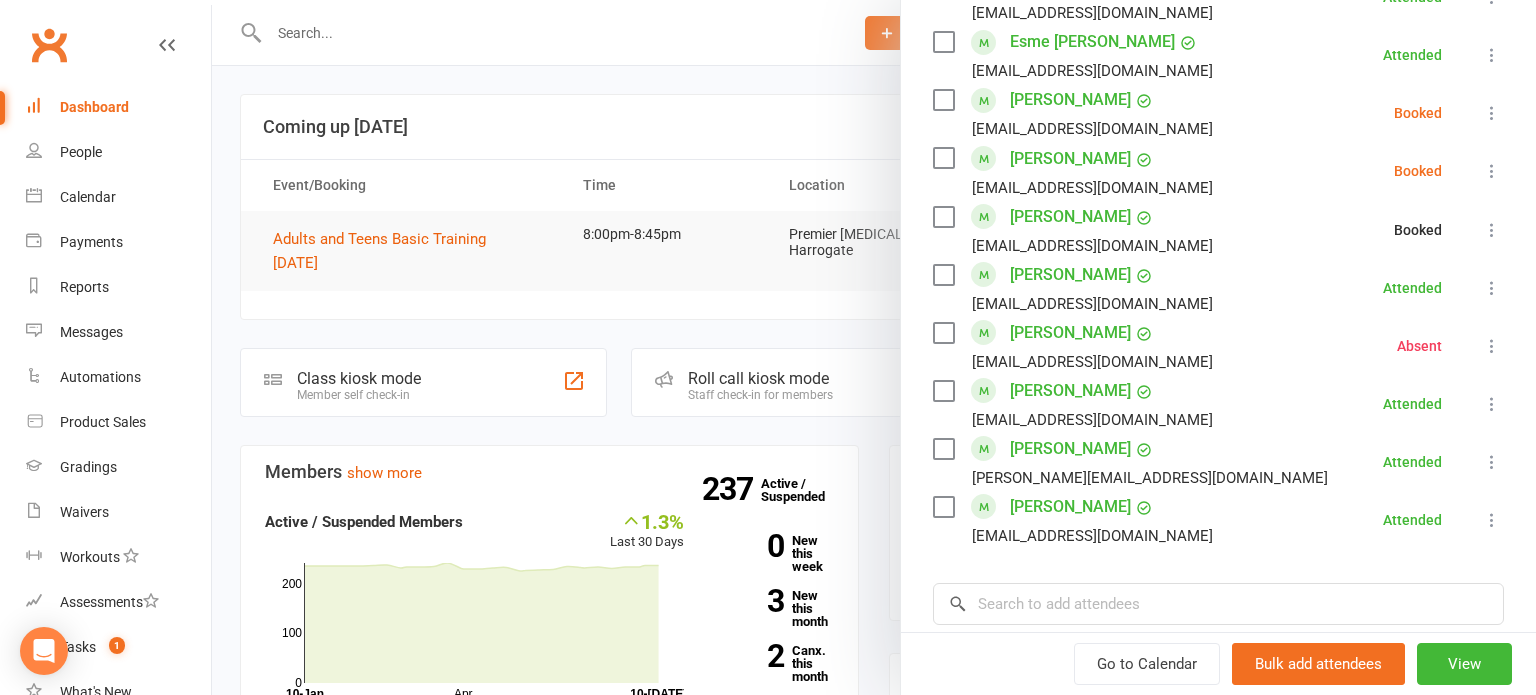 scroll, scrollTop: 1276, scrollLeft: 0, axis: vertical 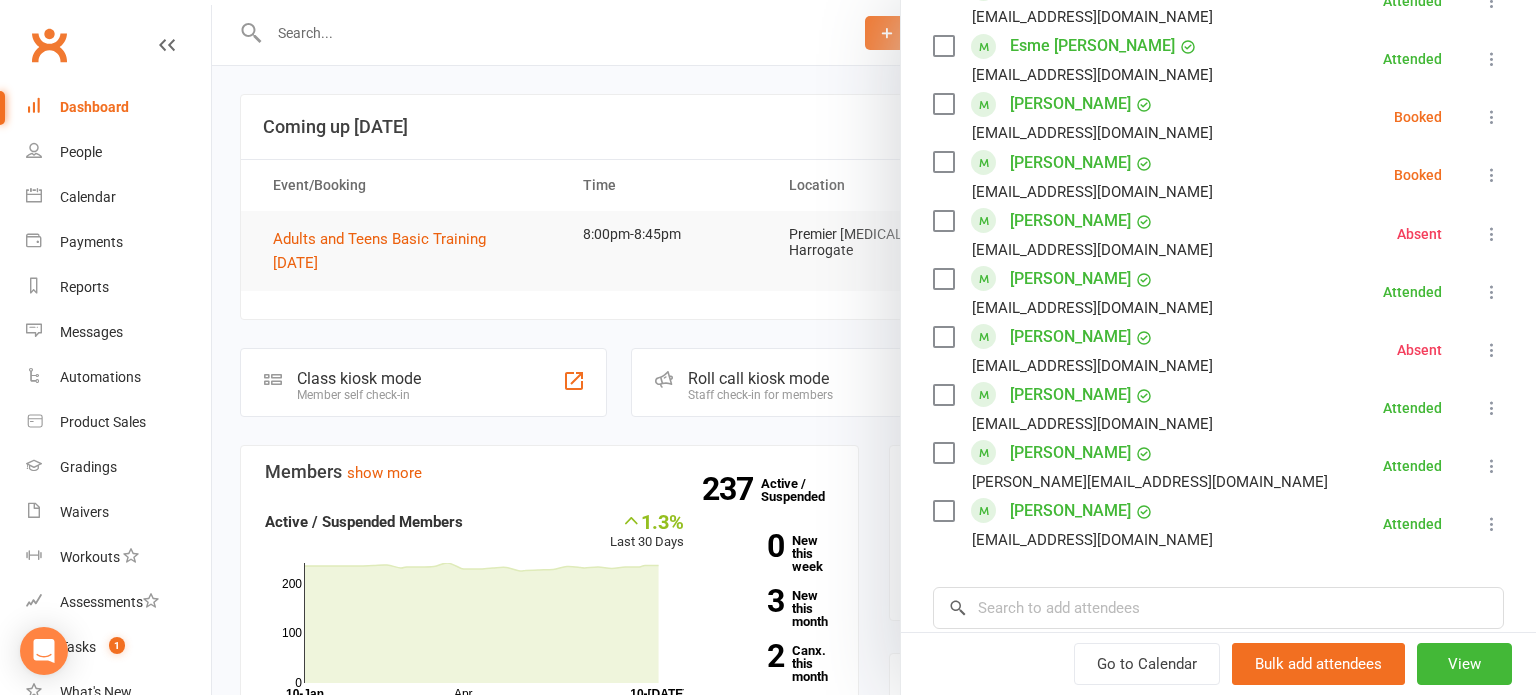 click at bounding box center [1492, 175] 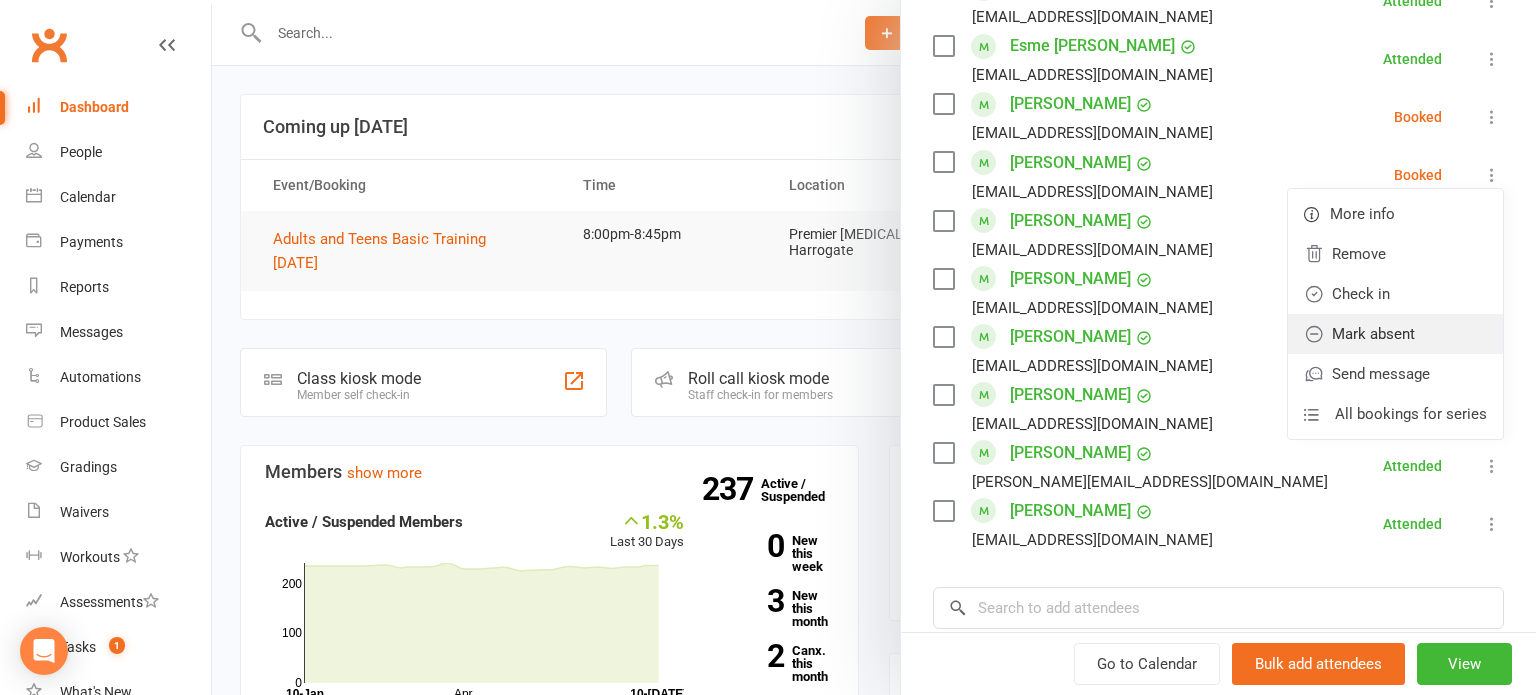 click on "Mark absent" at bounding box center [1395, 334] 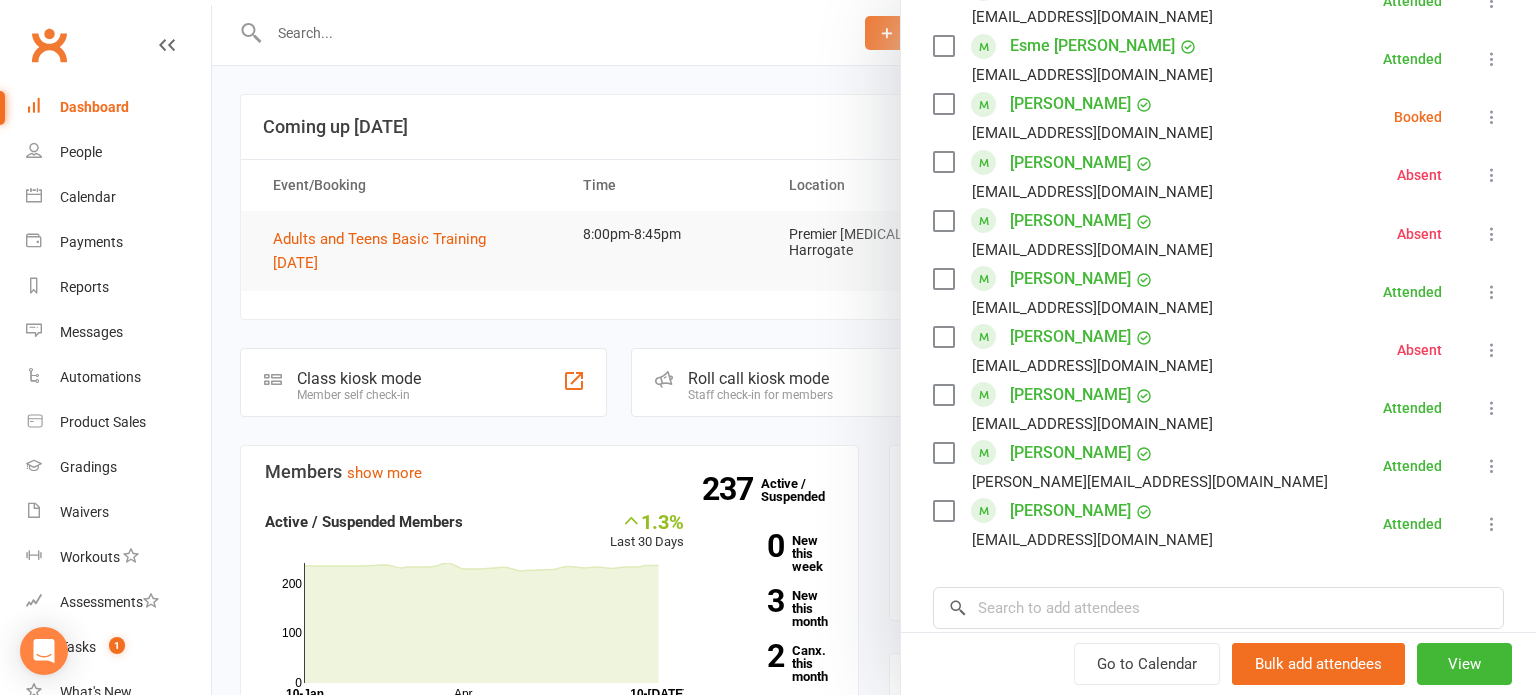 click at bounding box center (1492, 117) 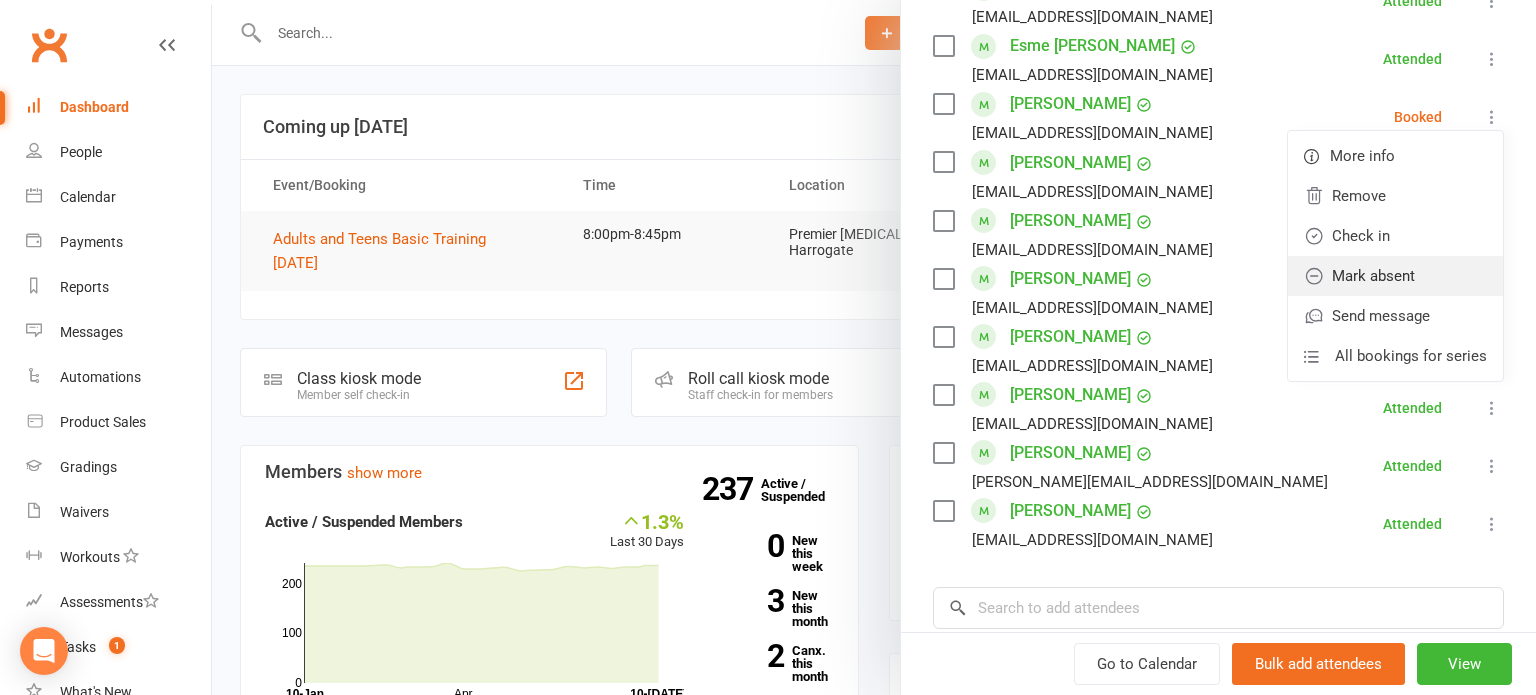 click on "Mark absent" at bounding box center [1395, 276] 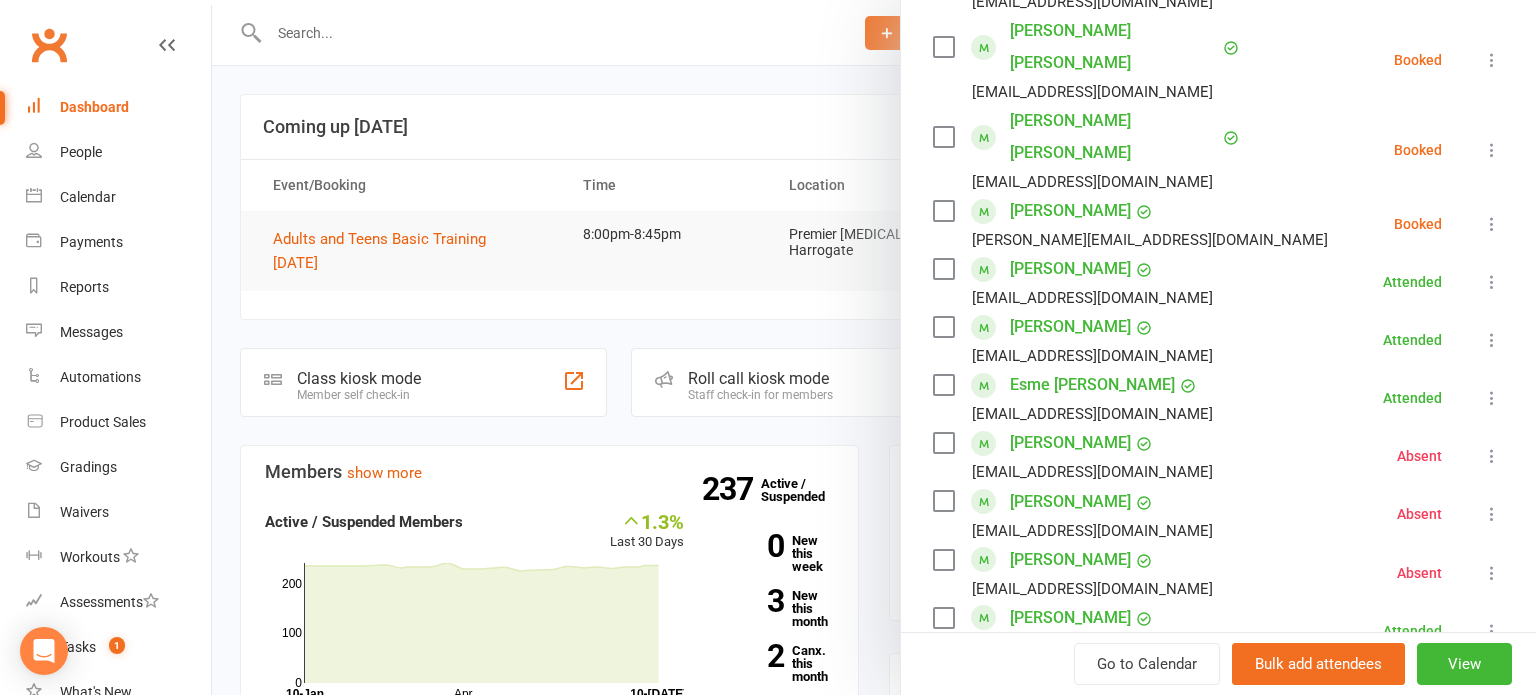scroll, scrollTop: 936, scrollLeft: 0, axis: vertical 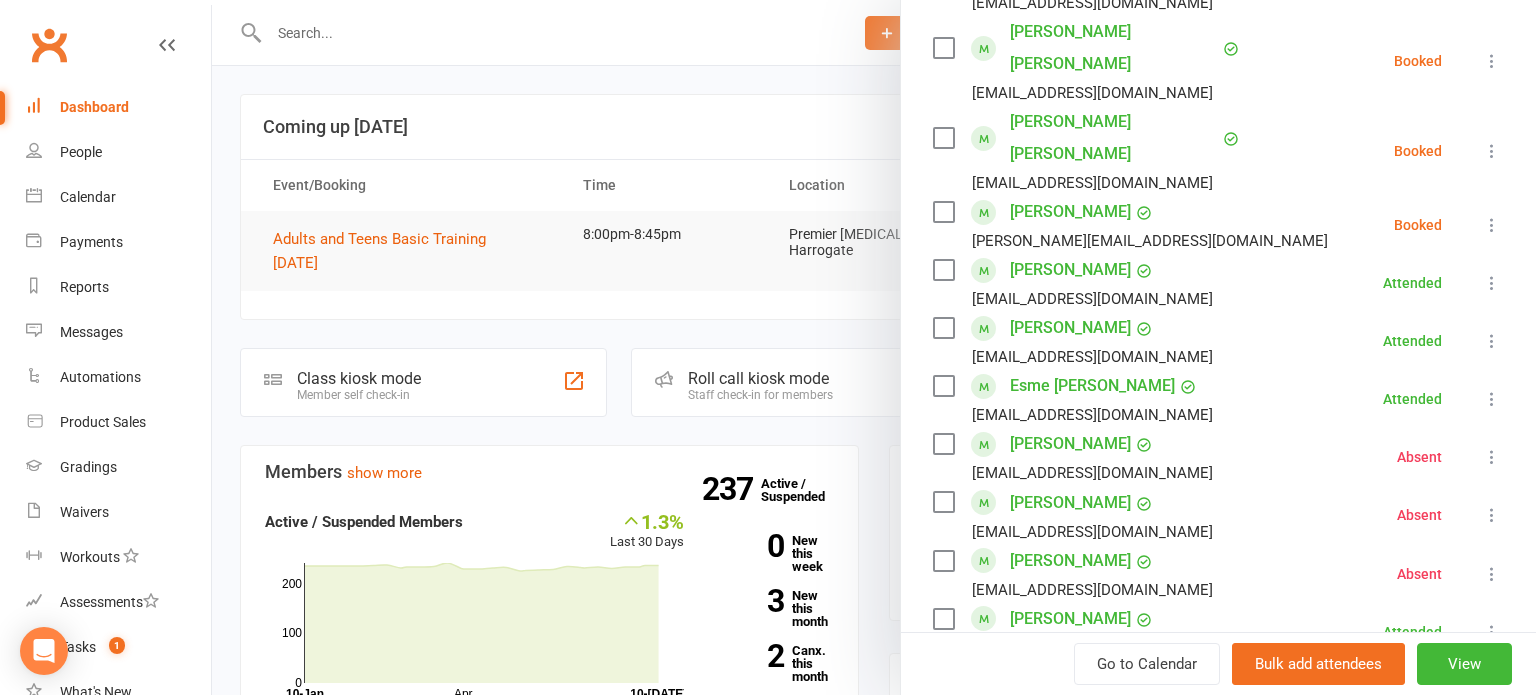 click on "William mycroft  w.j.mycroft@gmail.com Booked More info  Remove  Check in  Mark absent  Send message  All bookings for series" at bounding box center [1218, 225] 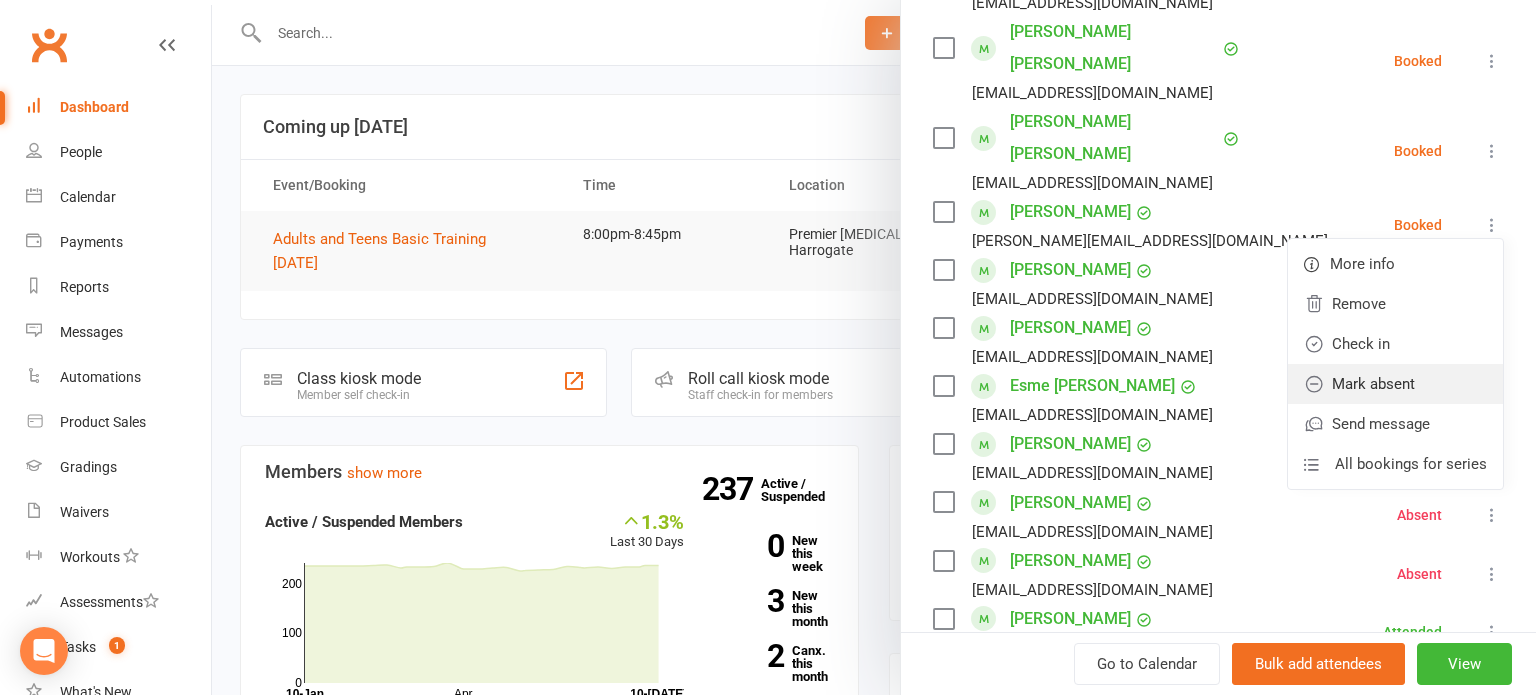click on "Mark absent" at bounding box center [1395, 384] 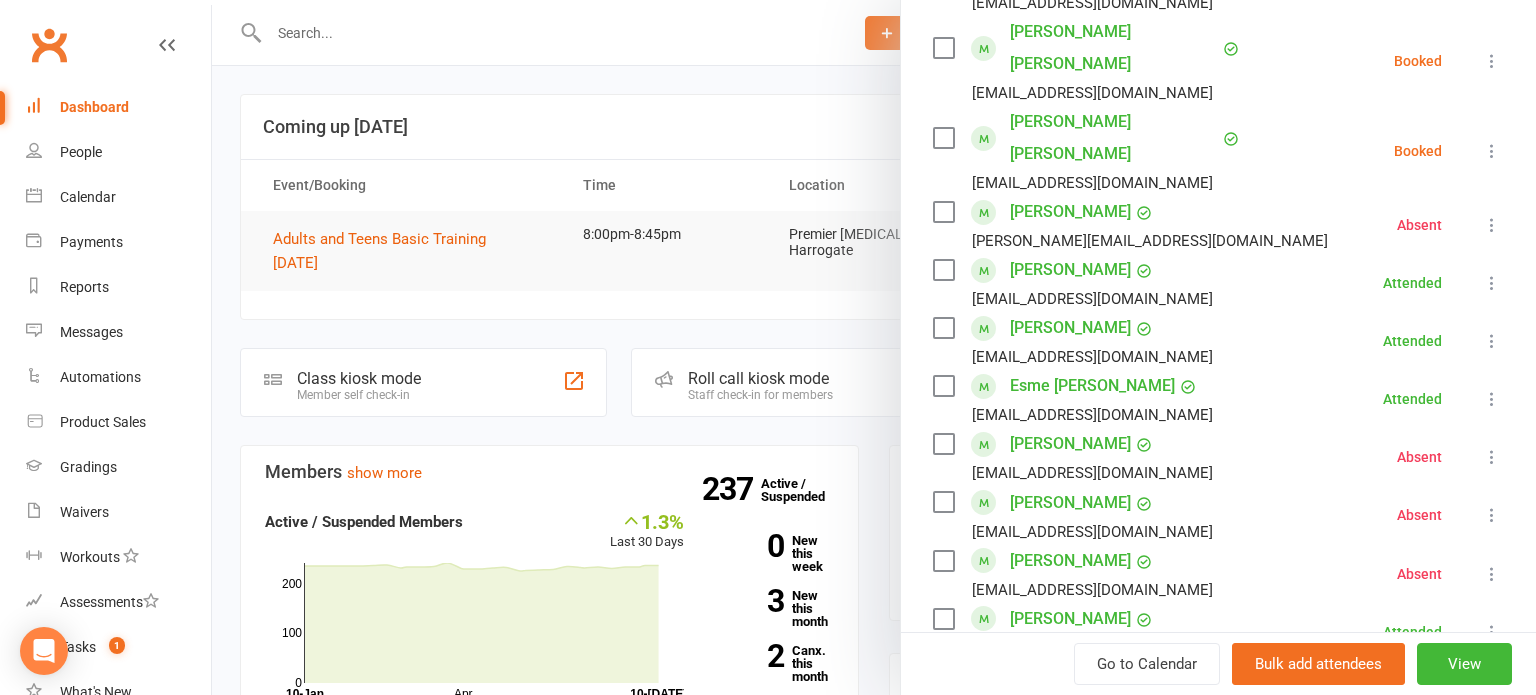 click at bounding box center [1492, 151] 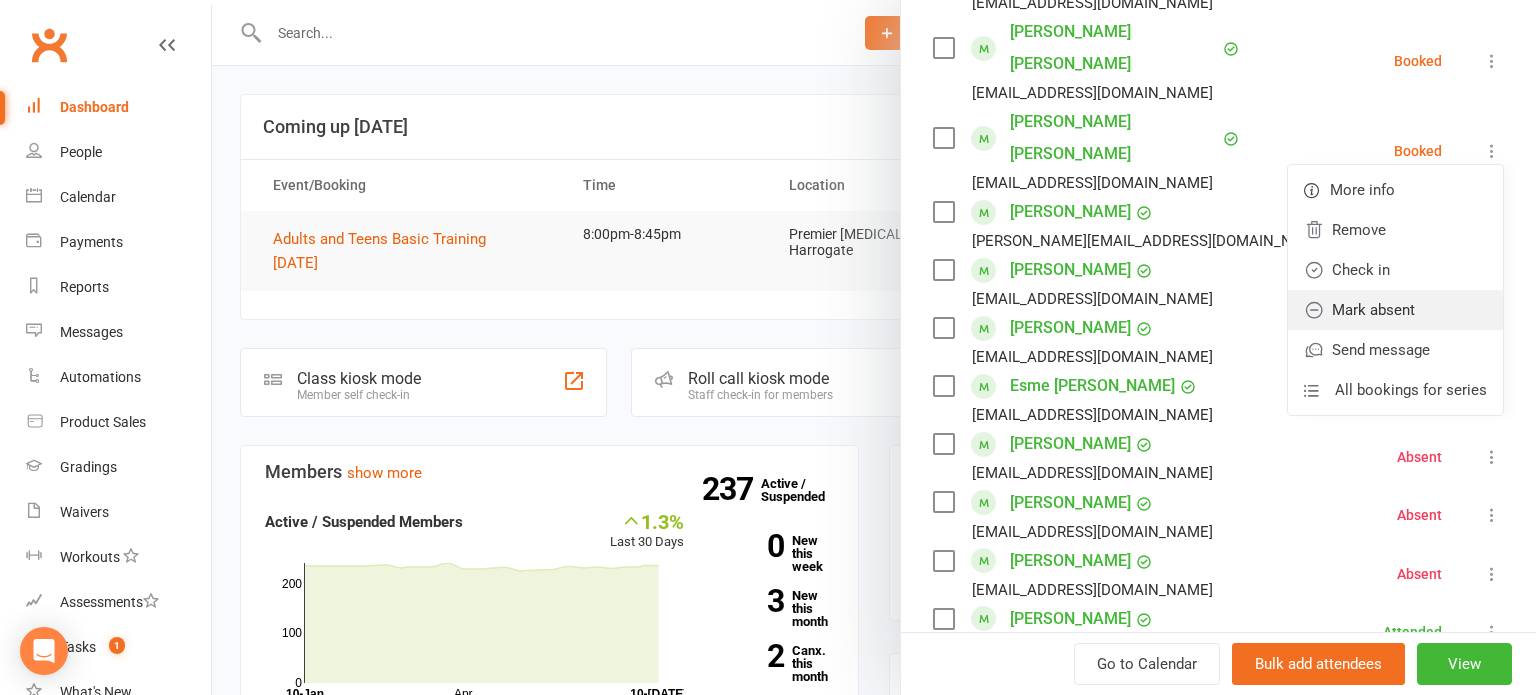 click on "Mark absent" at bounding box center (1395, 310) 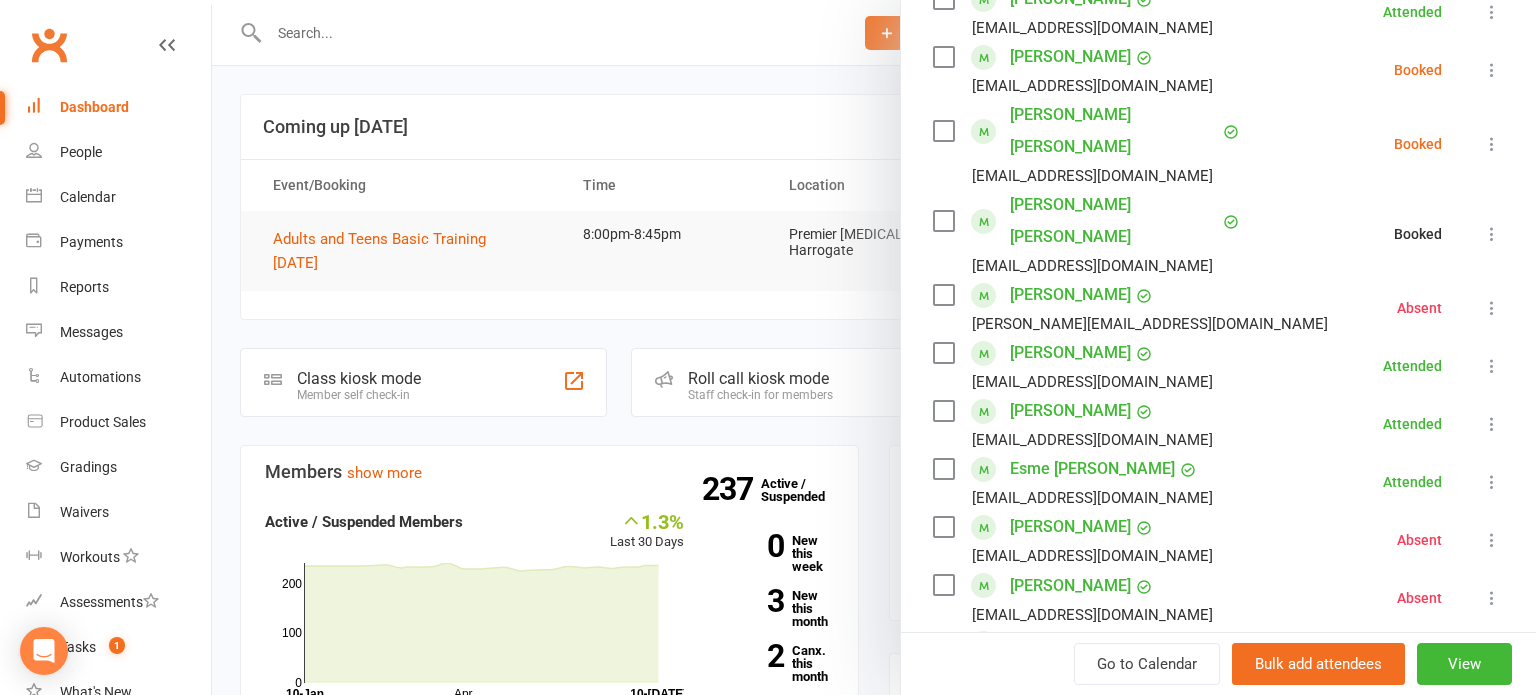 scroll, scrollTop: 828, scrollLeft: 0, axis: vertical 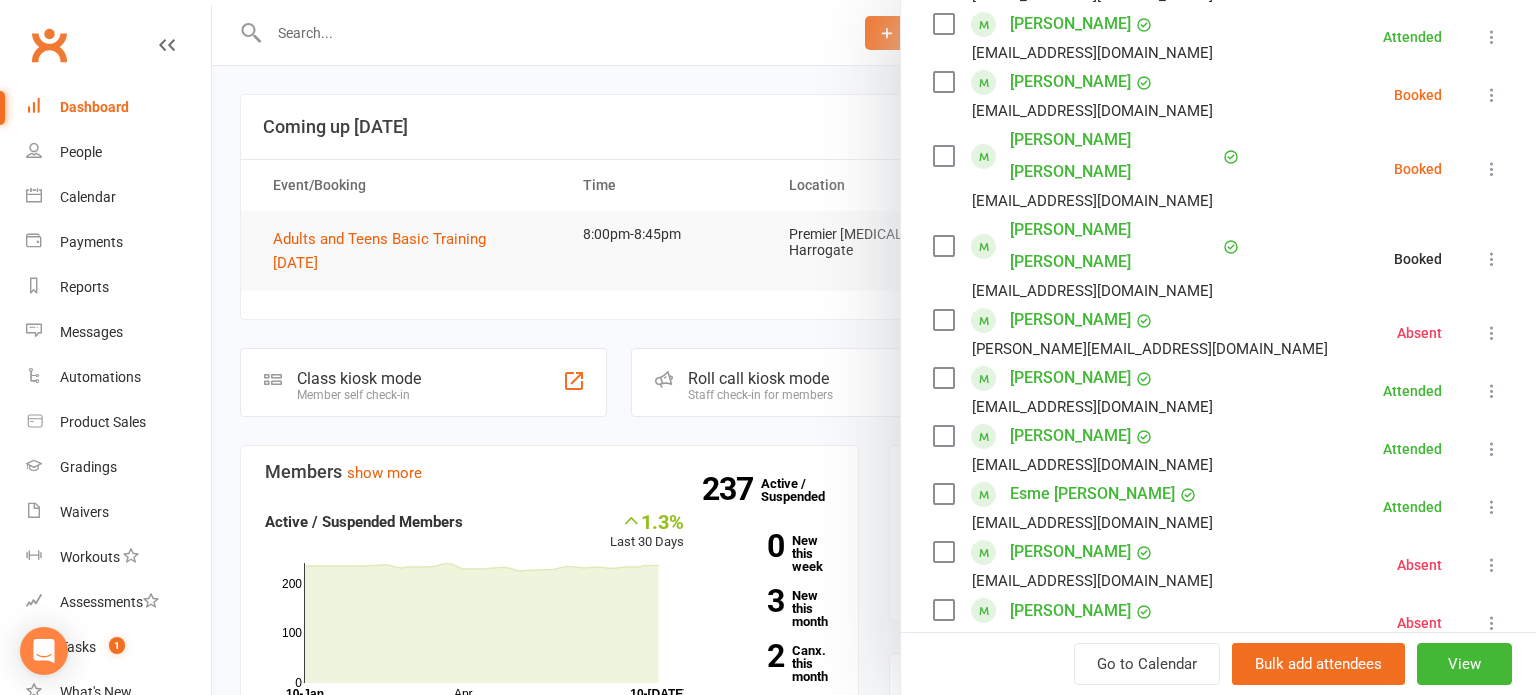 click at bounding box center [1492, 169] 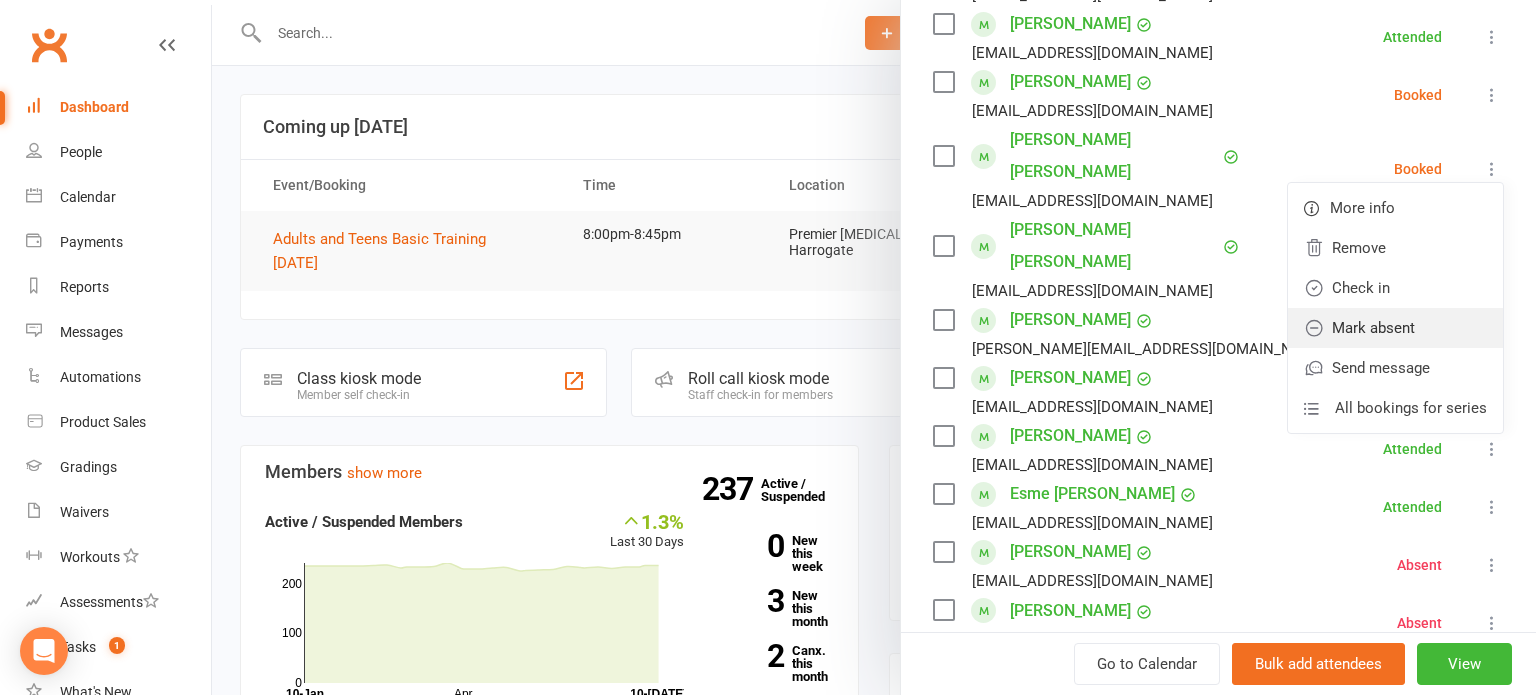 click on "Mark absent" at bounding box center [1395, 328] 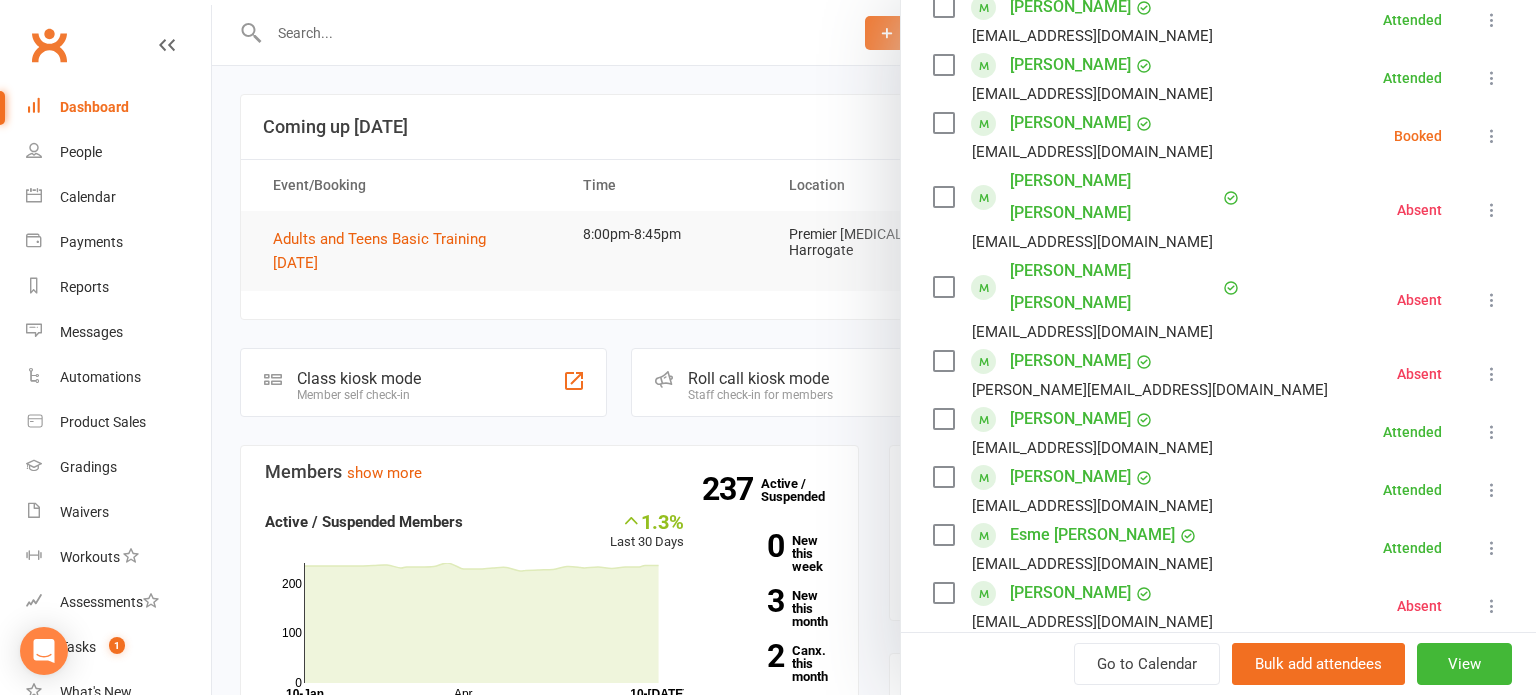 scroll, scrollTop: 770, scrollLeft: 0, axis: vertical 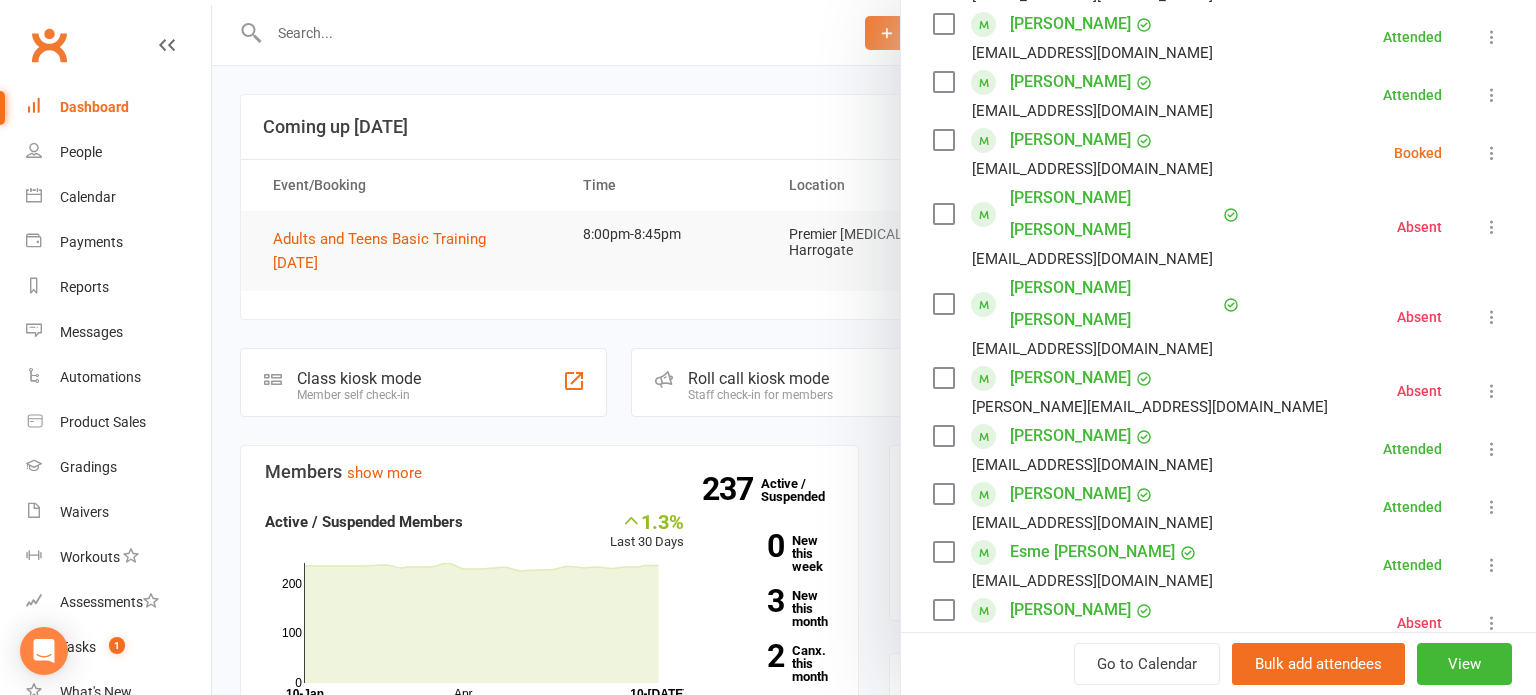 click at bounding box center (1492, 153) 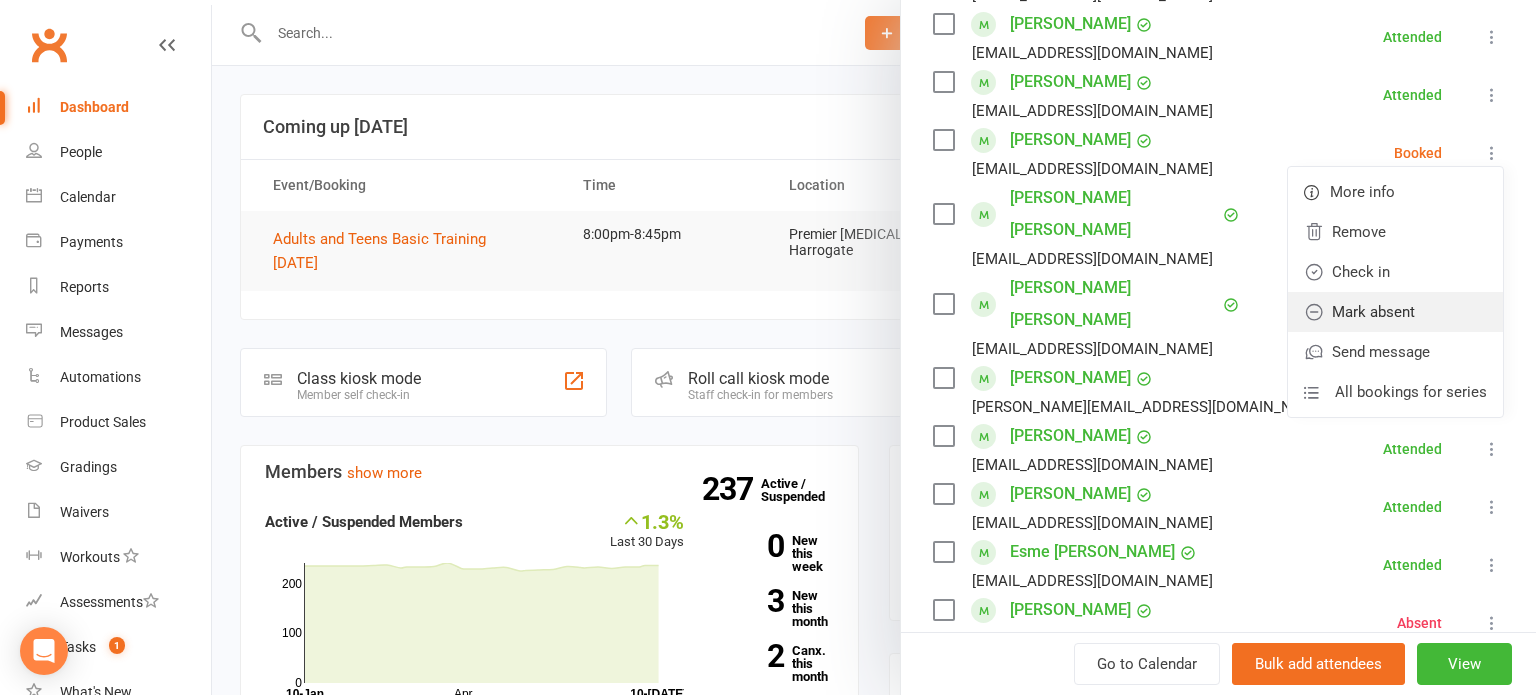 click on "Mark absent" at bounding box center (1395, 312) 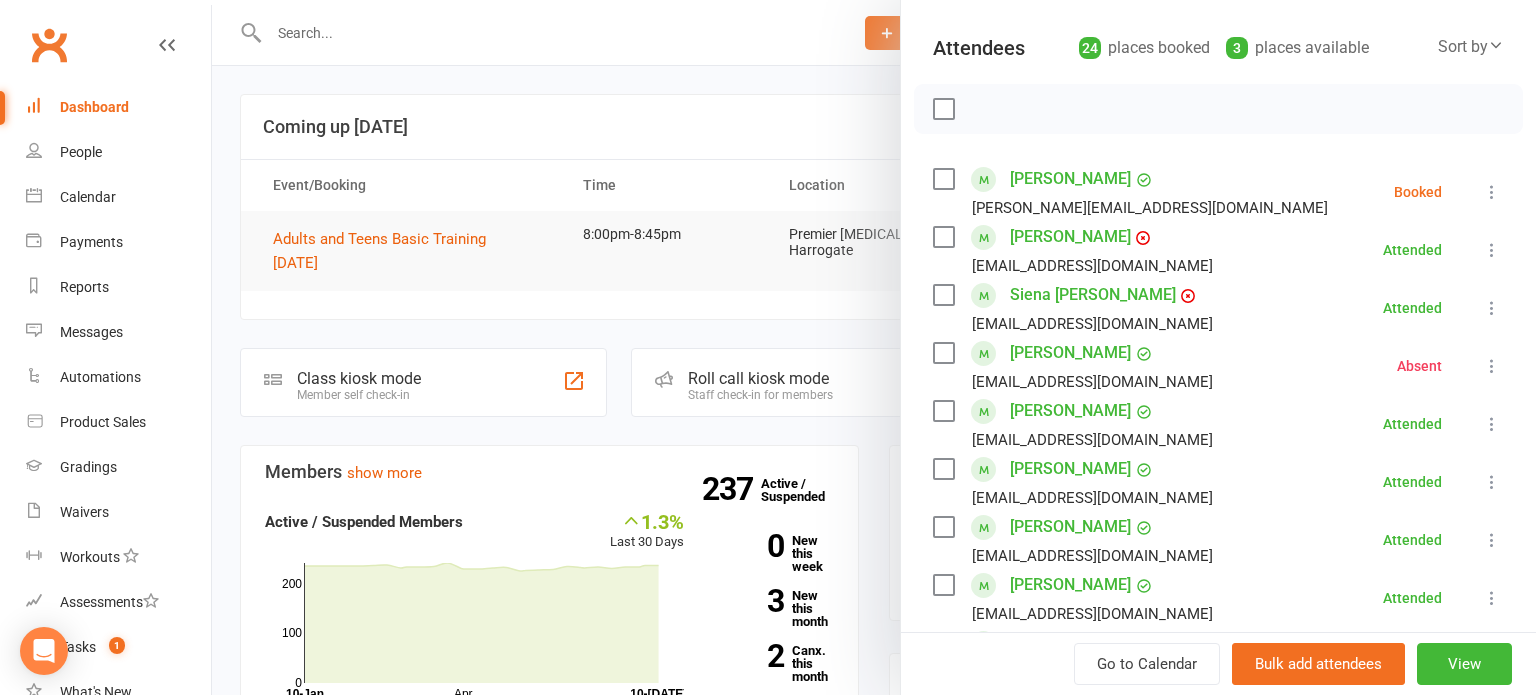 scroll, scrollTop: 198, scrollLeft: 0, axis: vertical 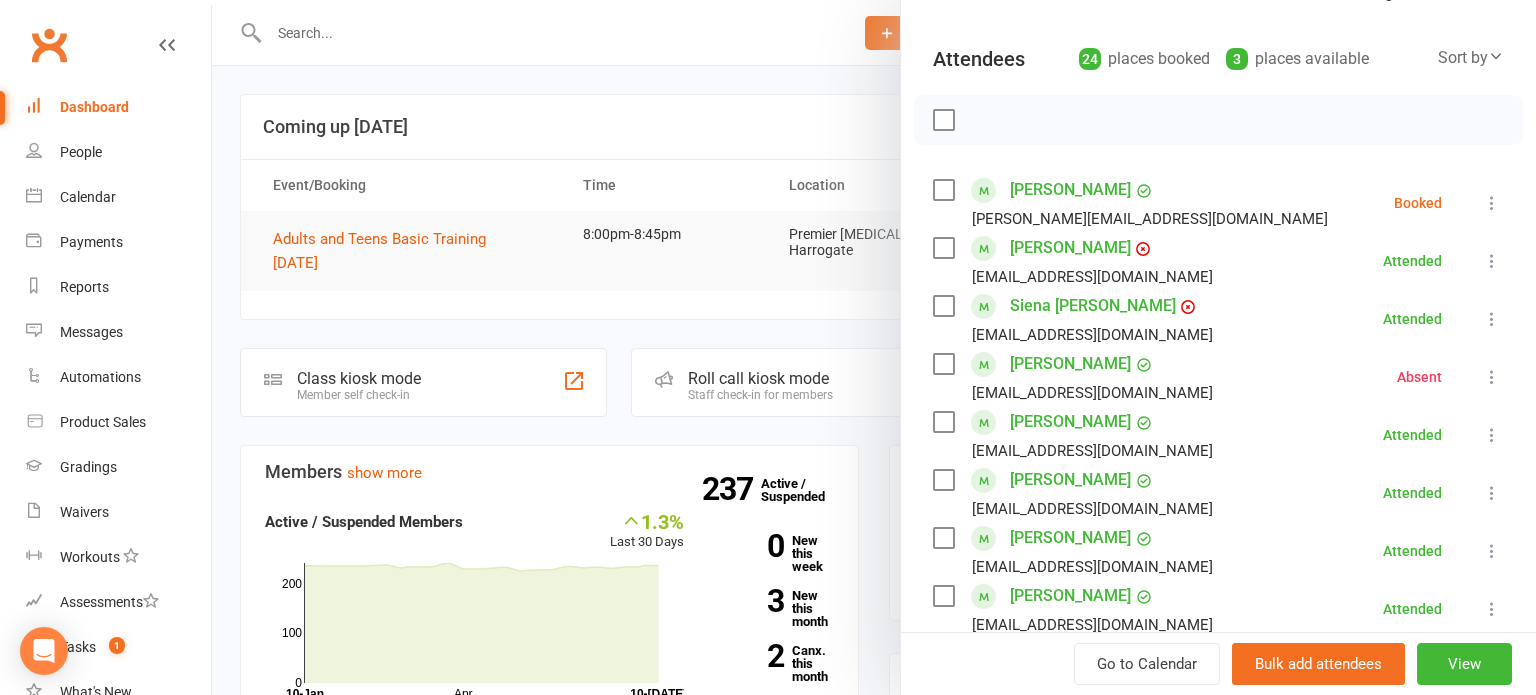 click at bounding box center (1492, 203) 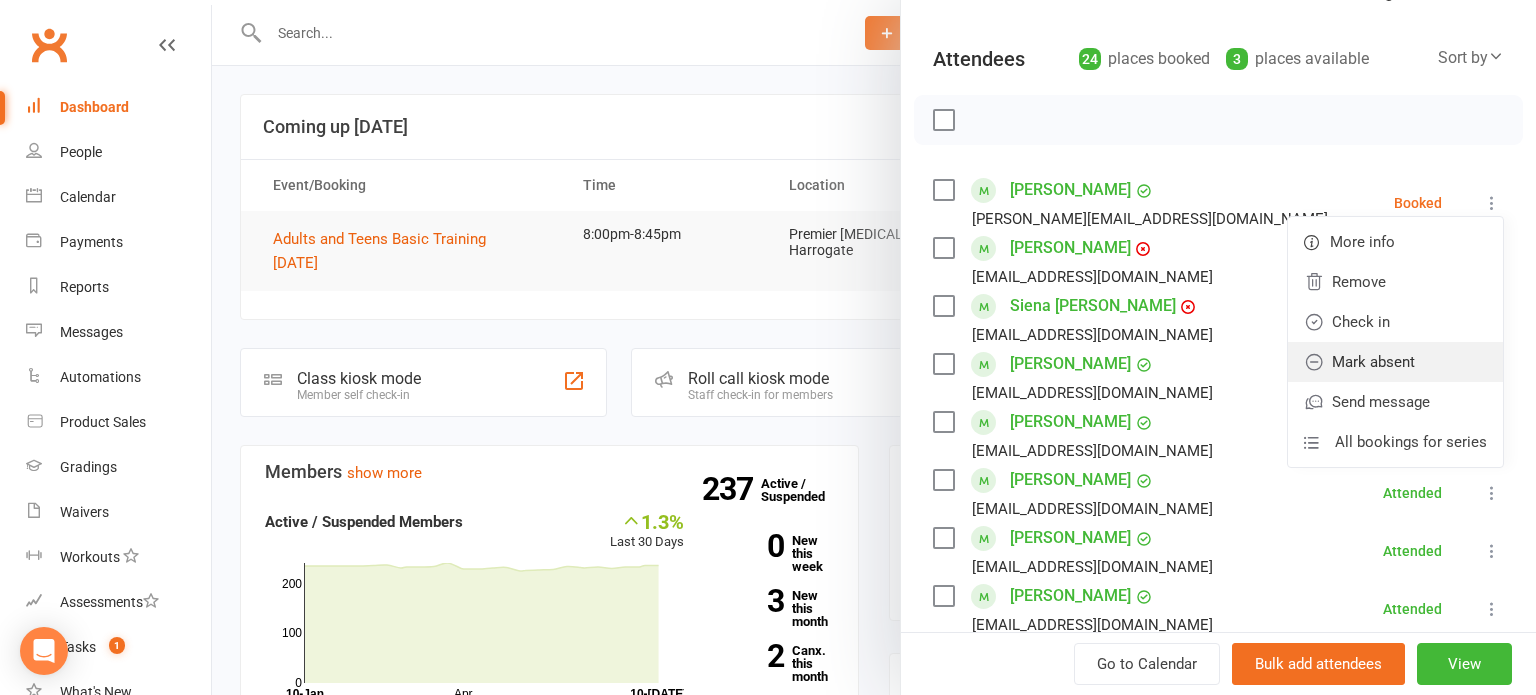 click on "Mark absent" at bounding box center [1395, 362] 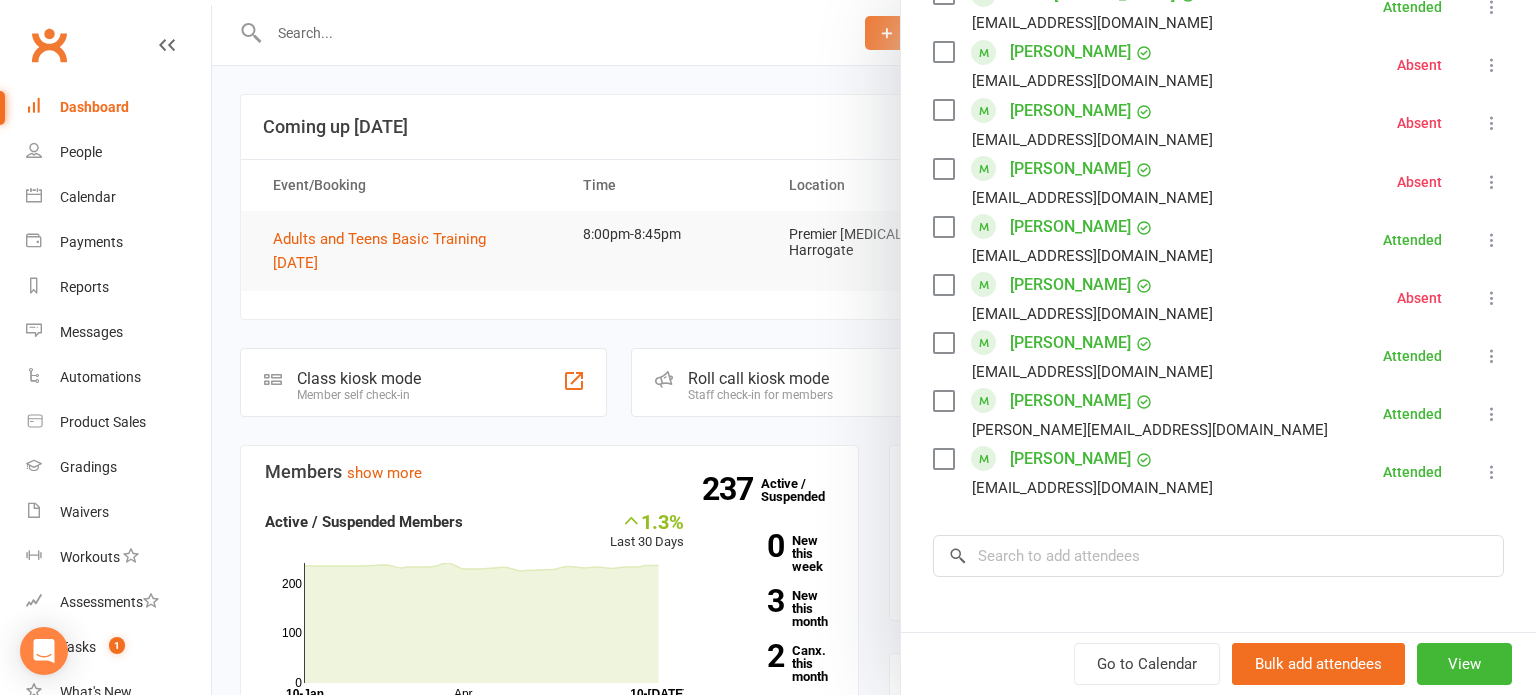 scroll, scrollTop: 1524, scrollLeft: 0, axis: vertical 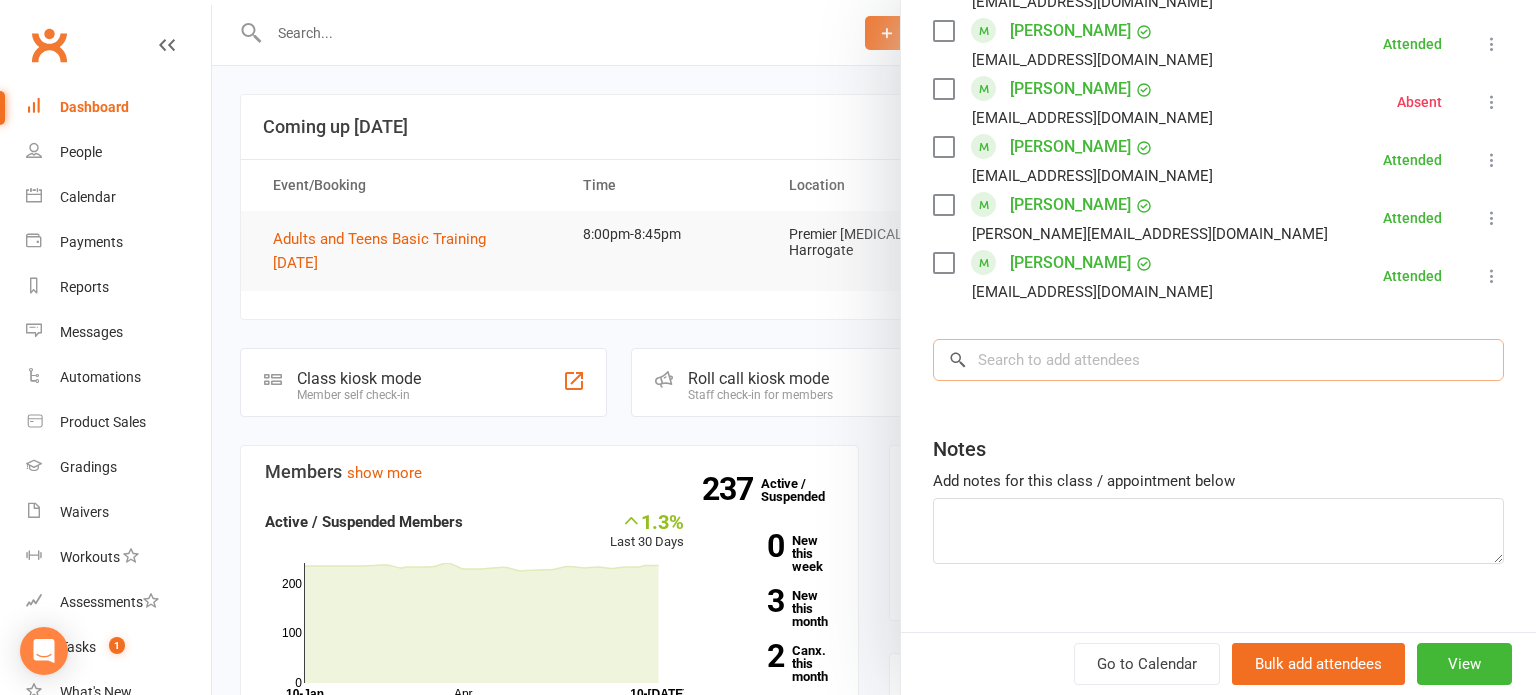 click at bounding box center [1218, 360] 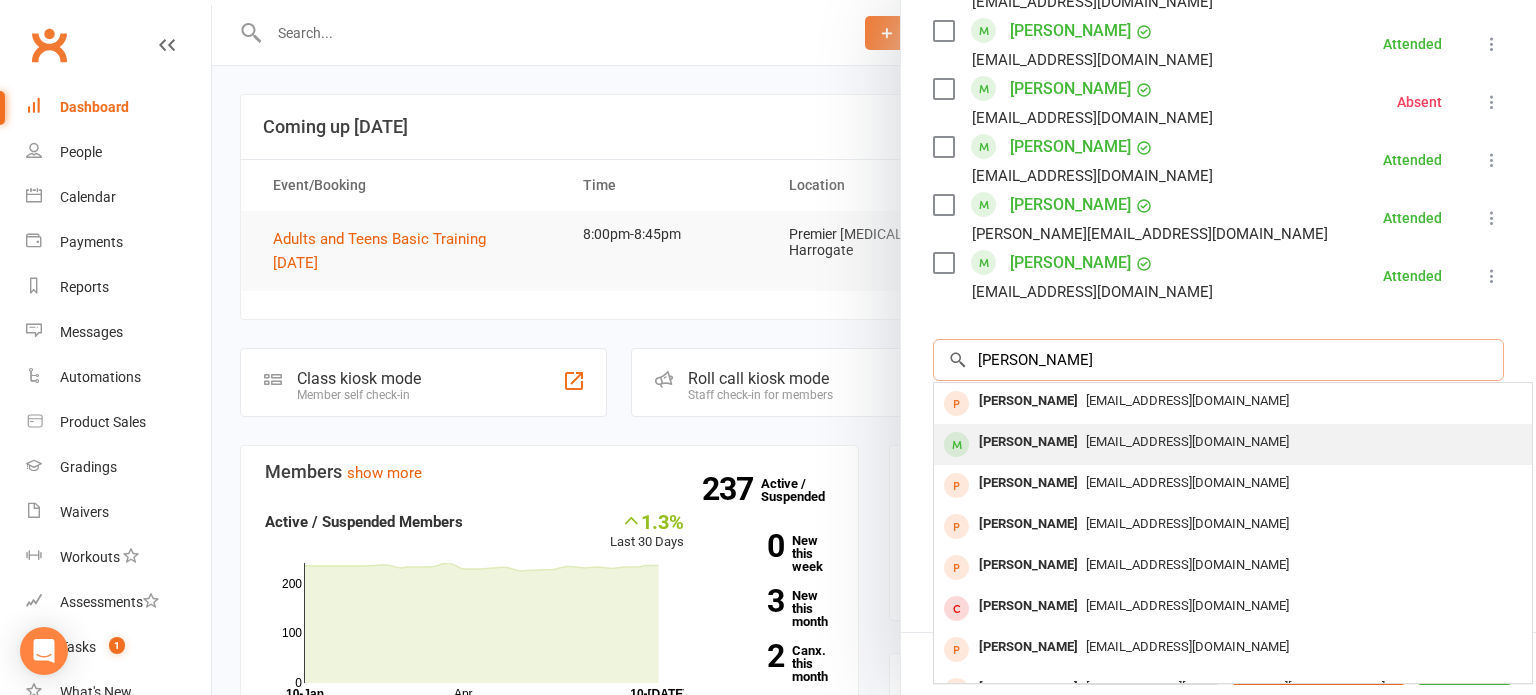 type on "ellie hunt" 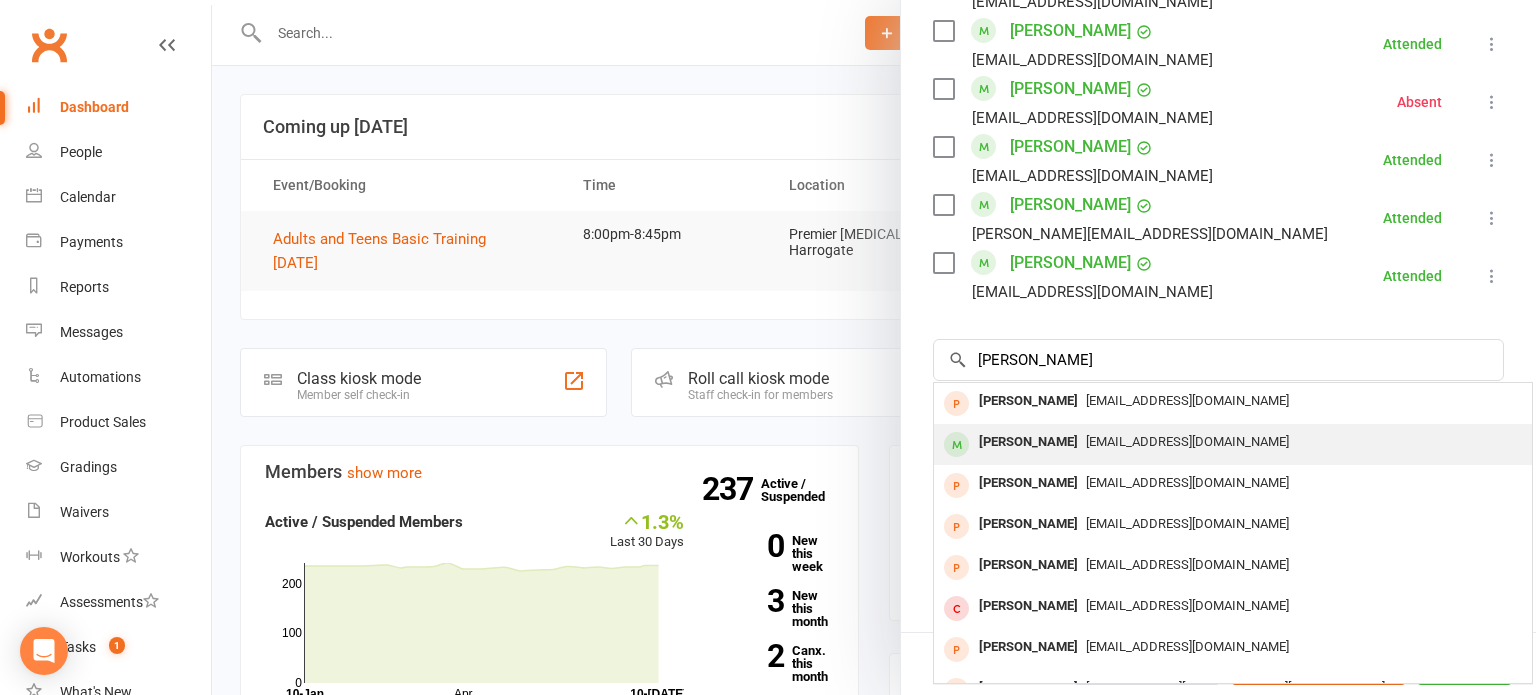 click on "cherrellehunter@gmail.com" at bounding box center [1187, 441] 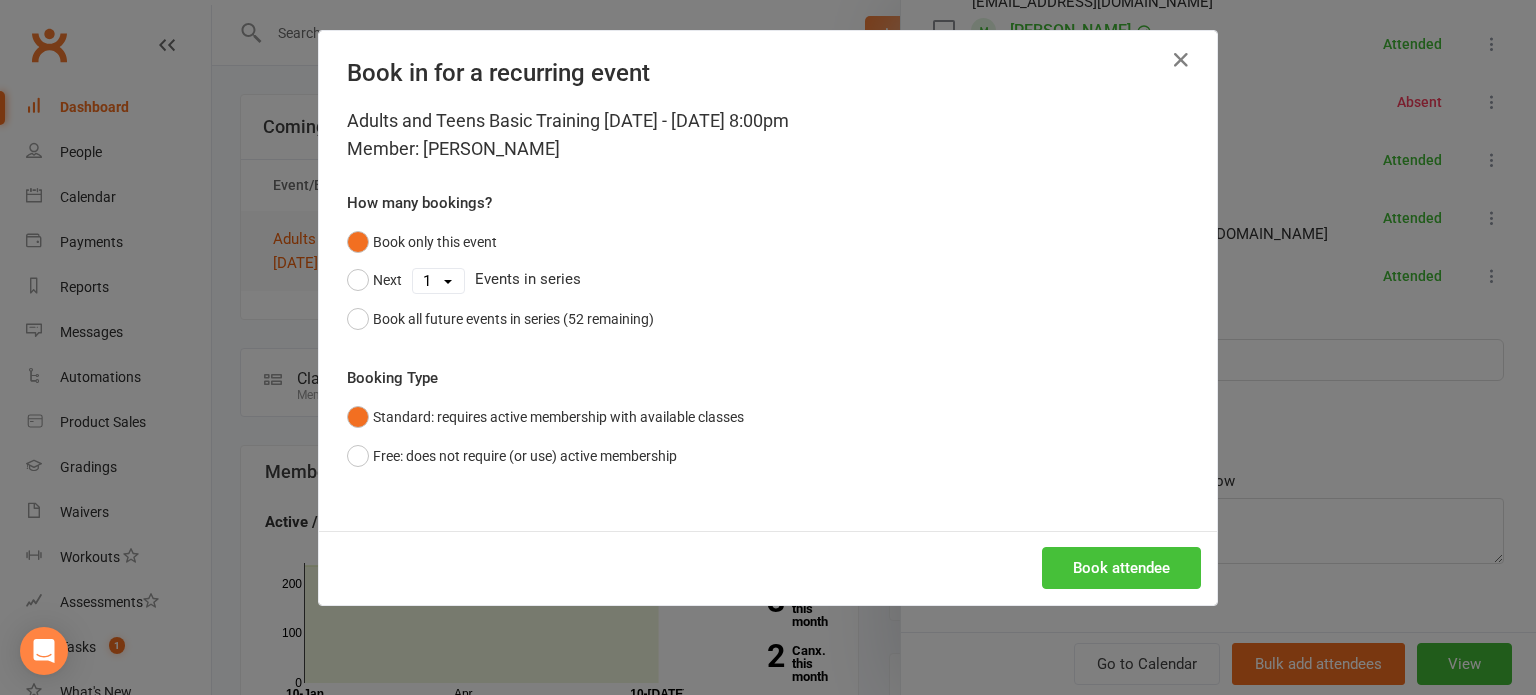 click on "Book attendee" at bounding box center [1121, 568] 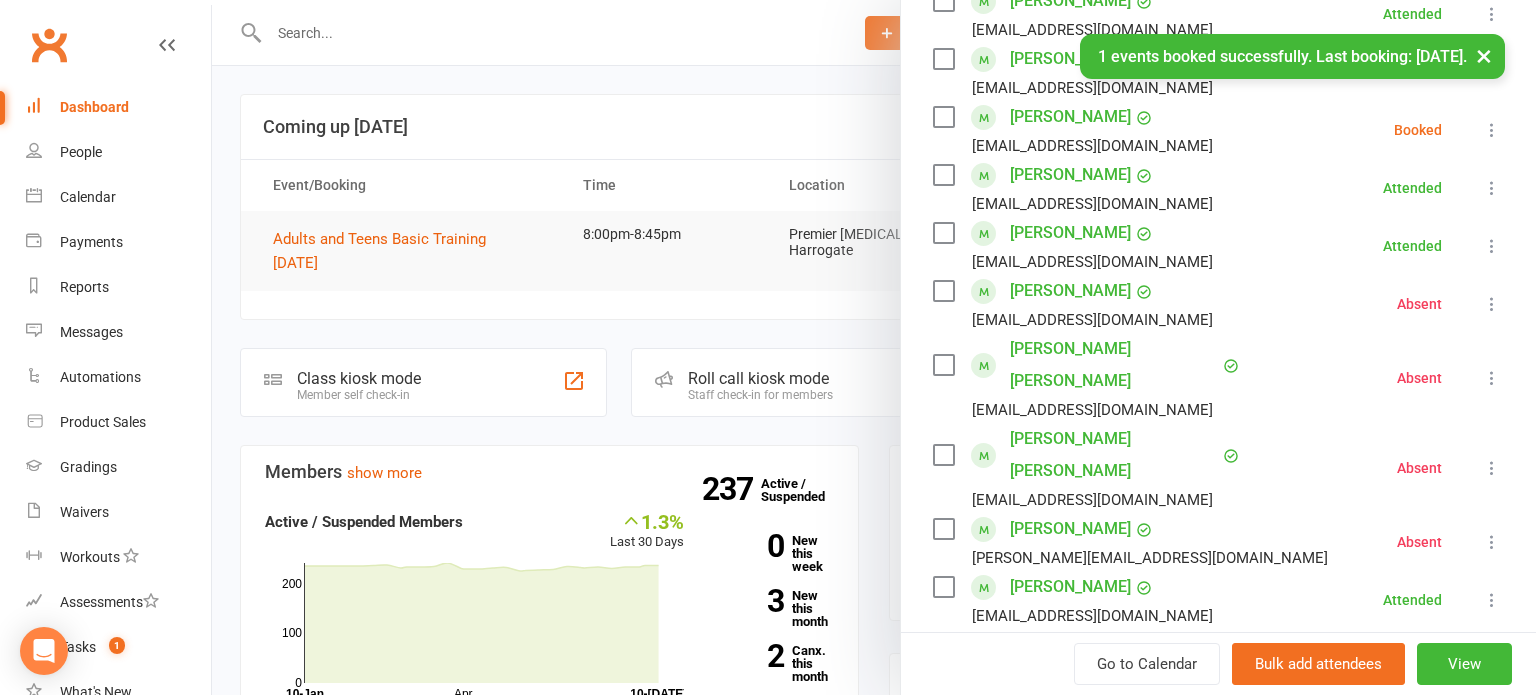 scroll, scrollTop: 674, scrollLeft: 0, axis: vertical 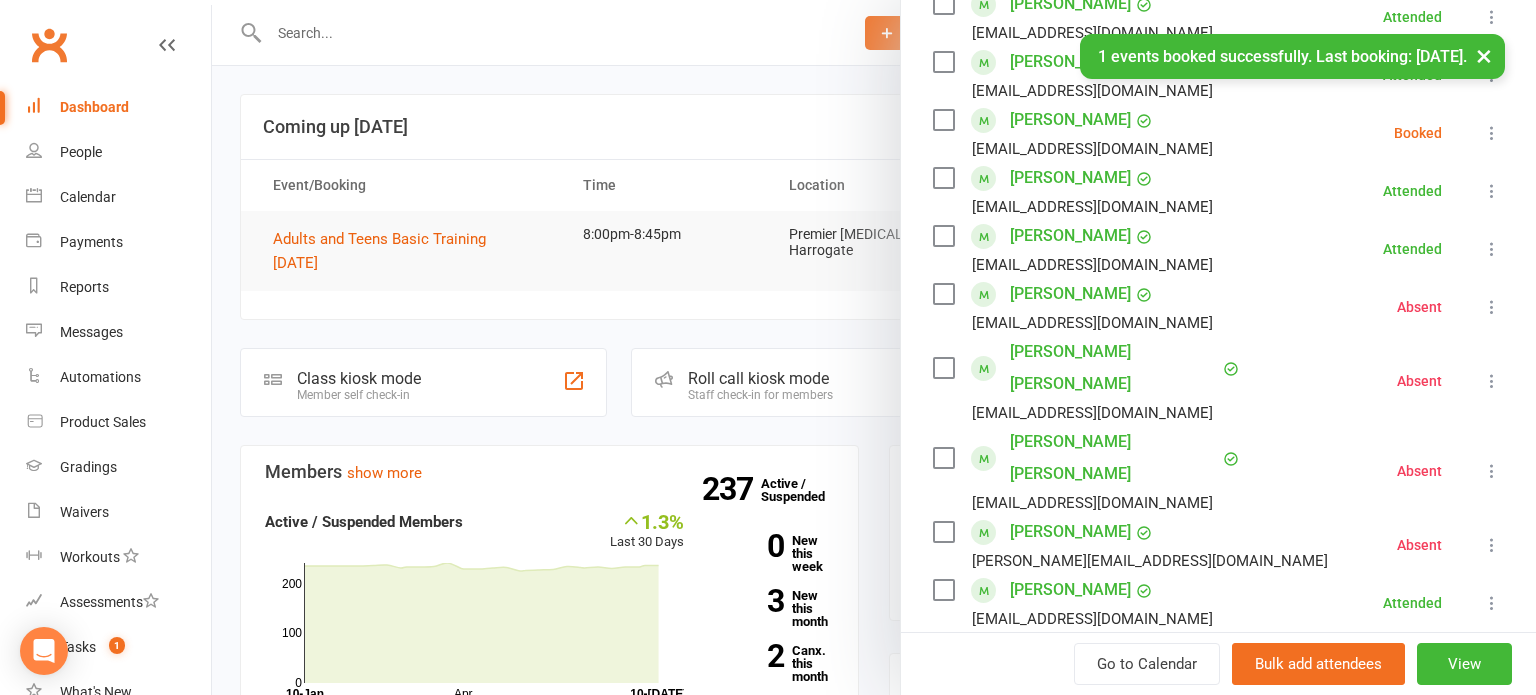 click at bounding box center [1492, 133] 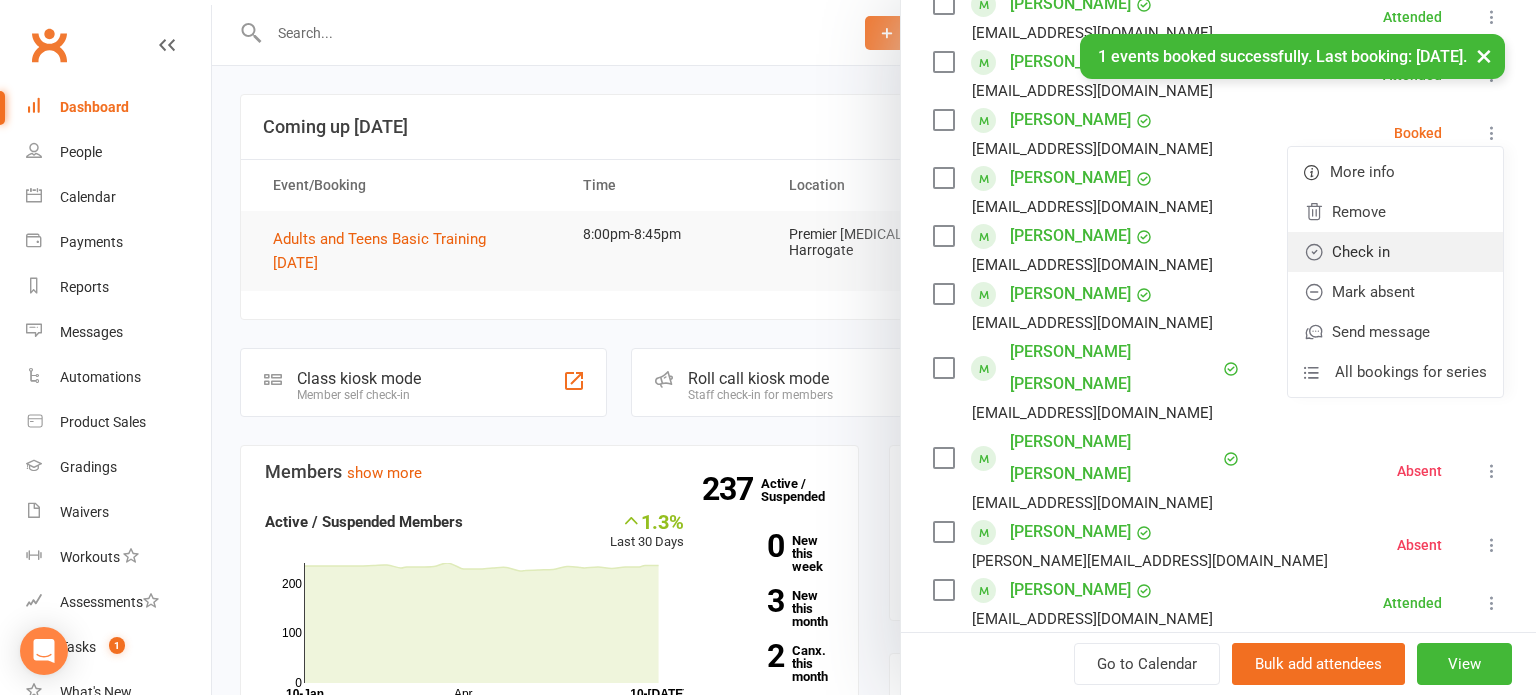 click on "Check in" at bounding box center [1395, 252] 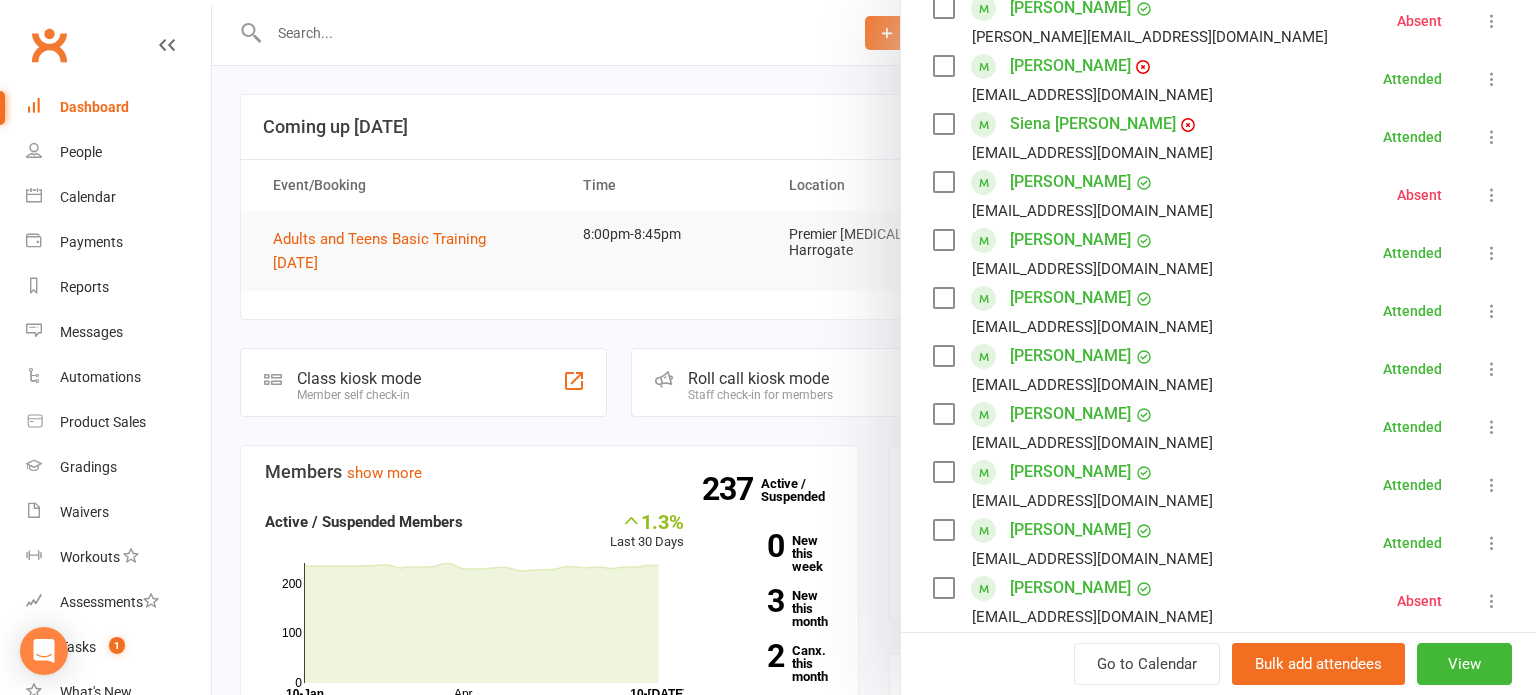scroll, scrollTop: 382, scrollLeft: 0, axis: vertical 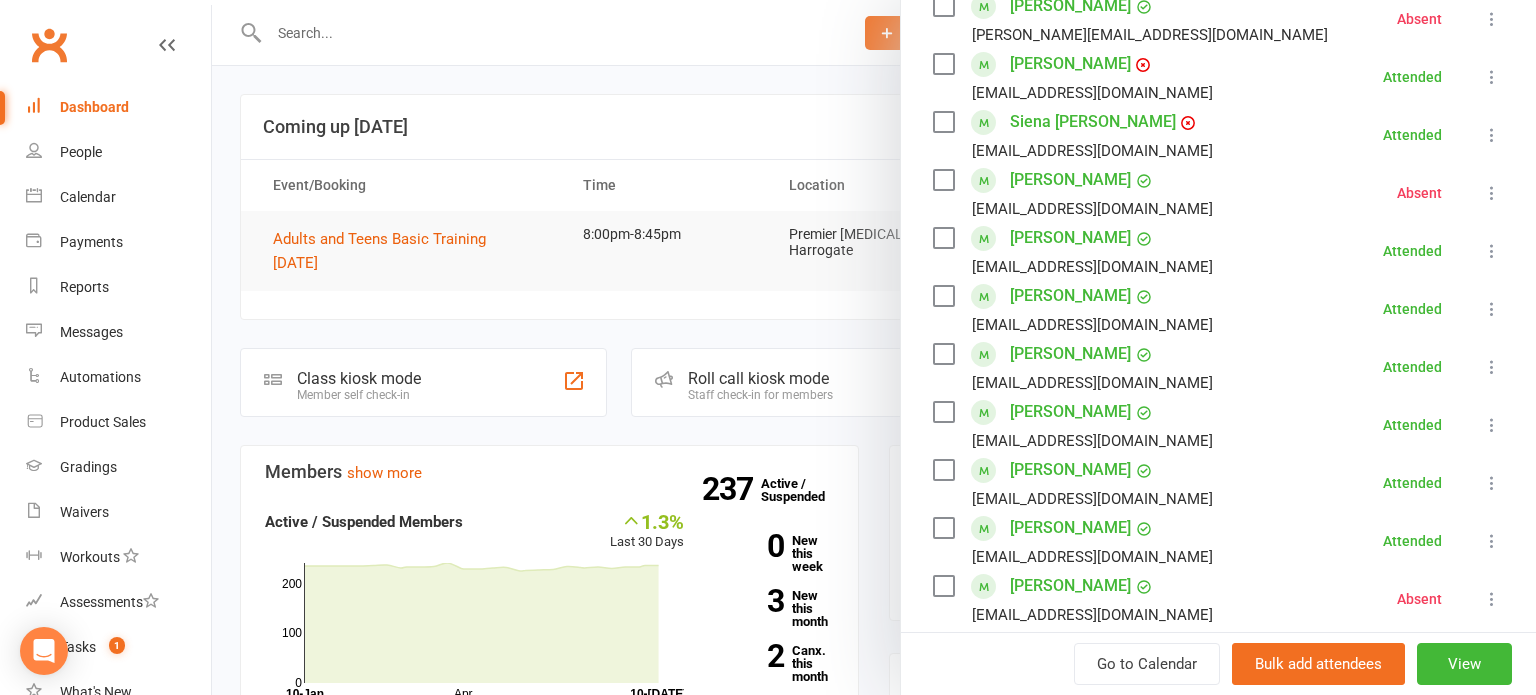 click on "Elizabeth Dean" at bounding box center [1070, 238] 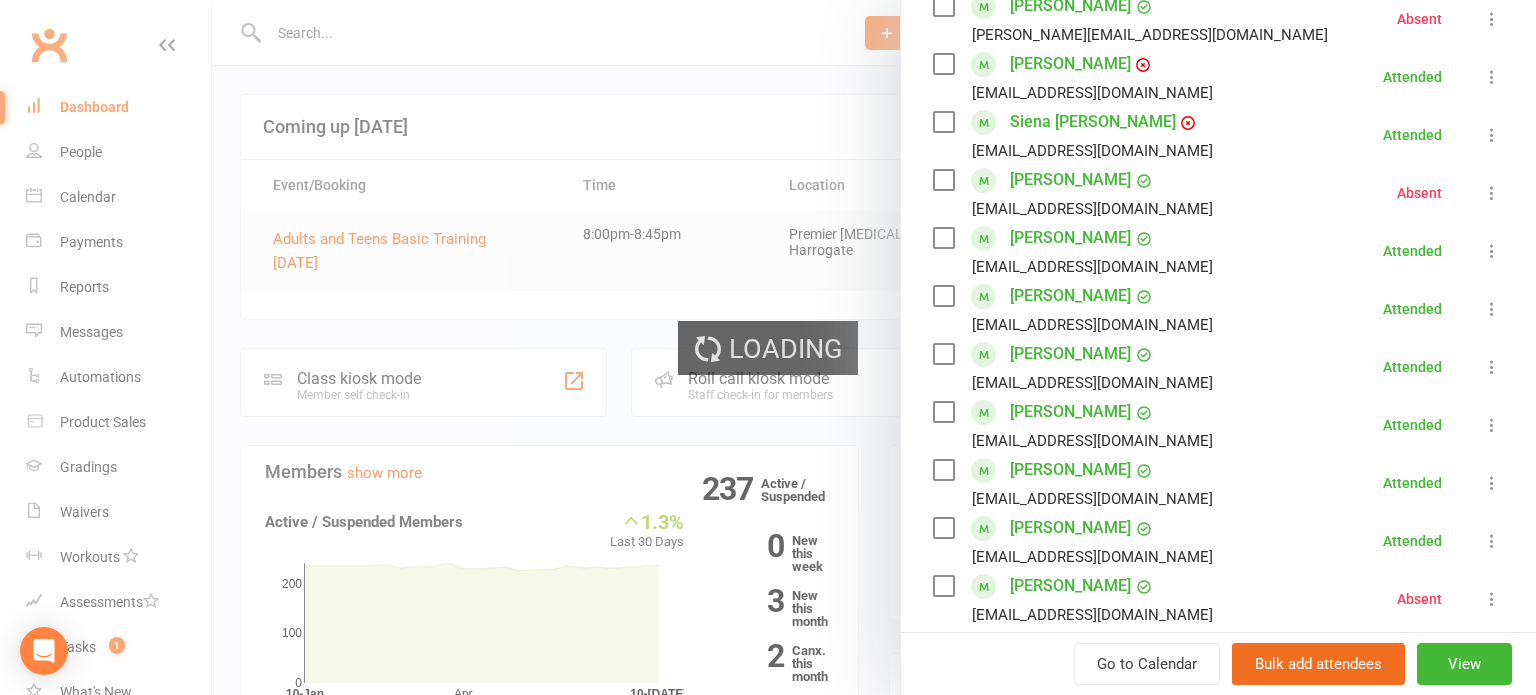 click on "Elizabeth Dean" at bounding box center (1070, 238) 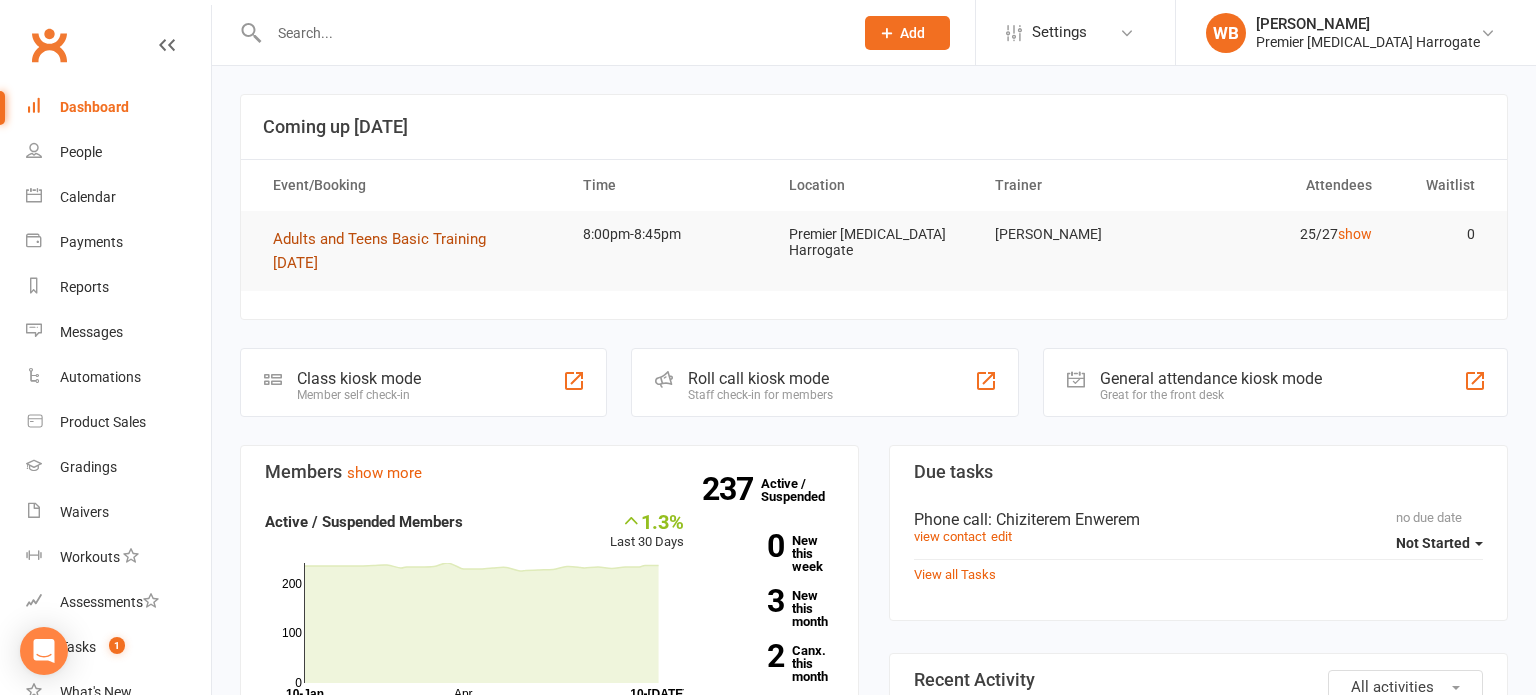 click on "Adults and Teens Basic Training Thursday" at bounding box center [410, 251] 